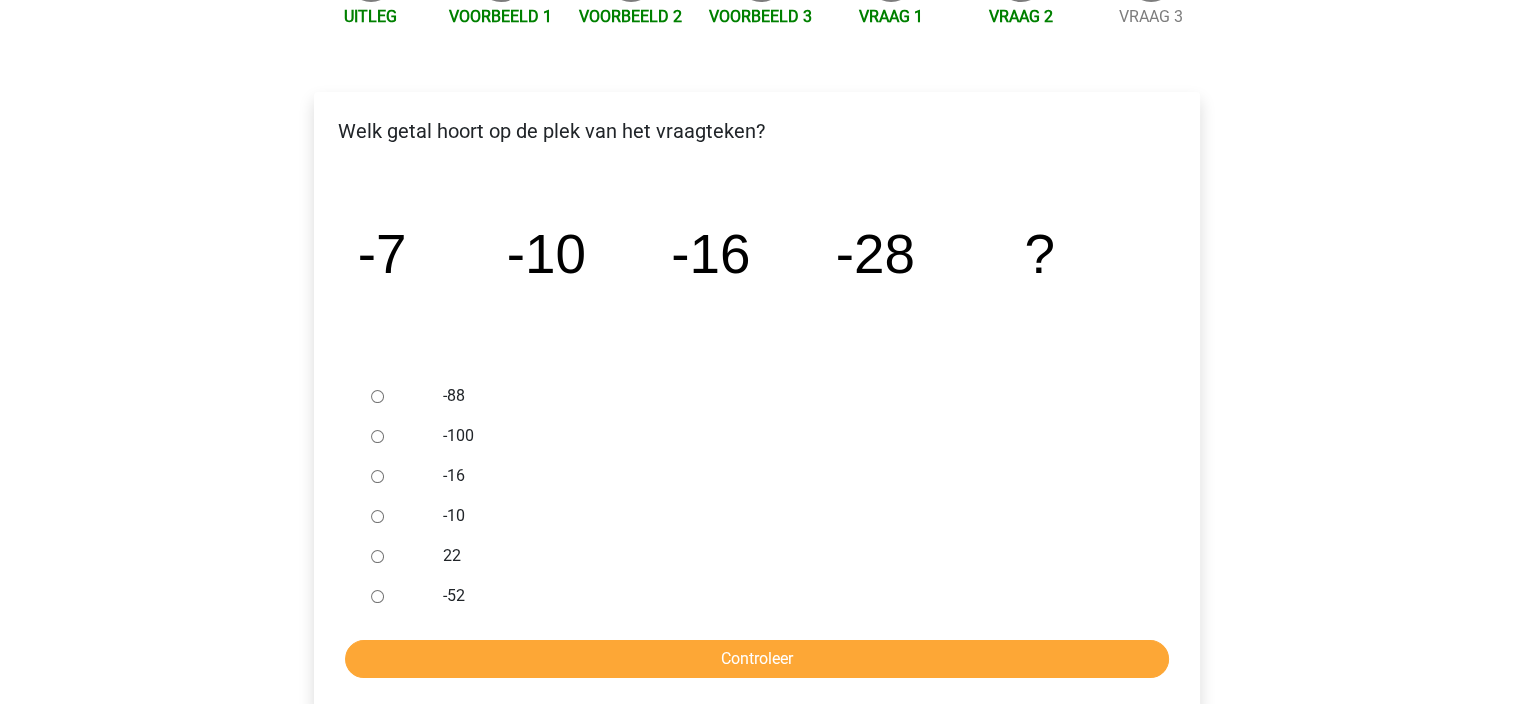 scroll, scrollTop: 300, scrollLeft: 0, axis: vertical 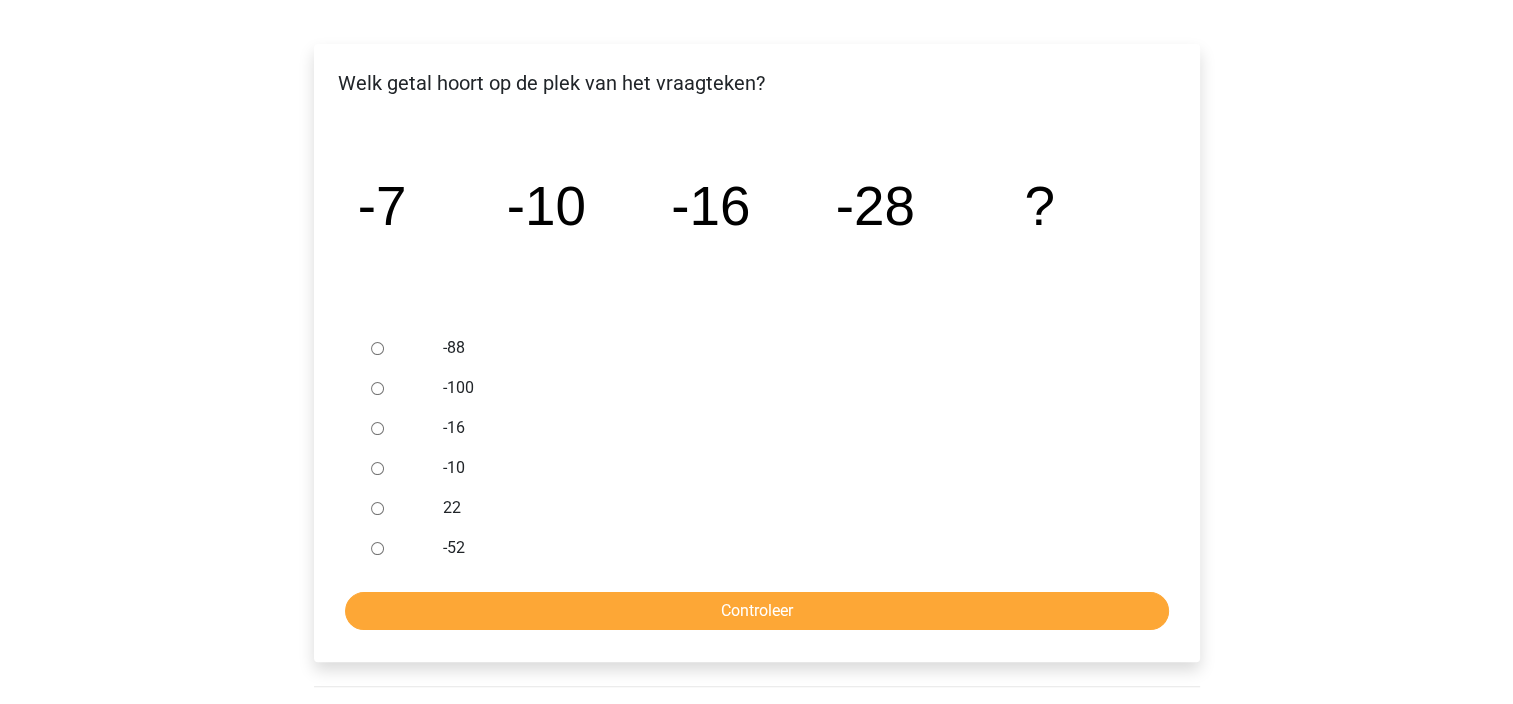 click on "-52" at bounding box center (377, 548) 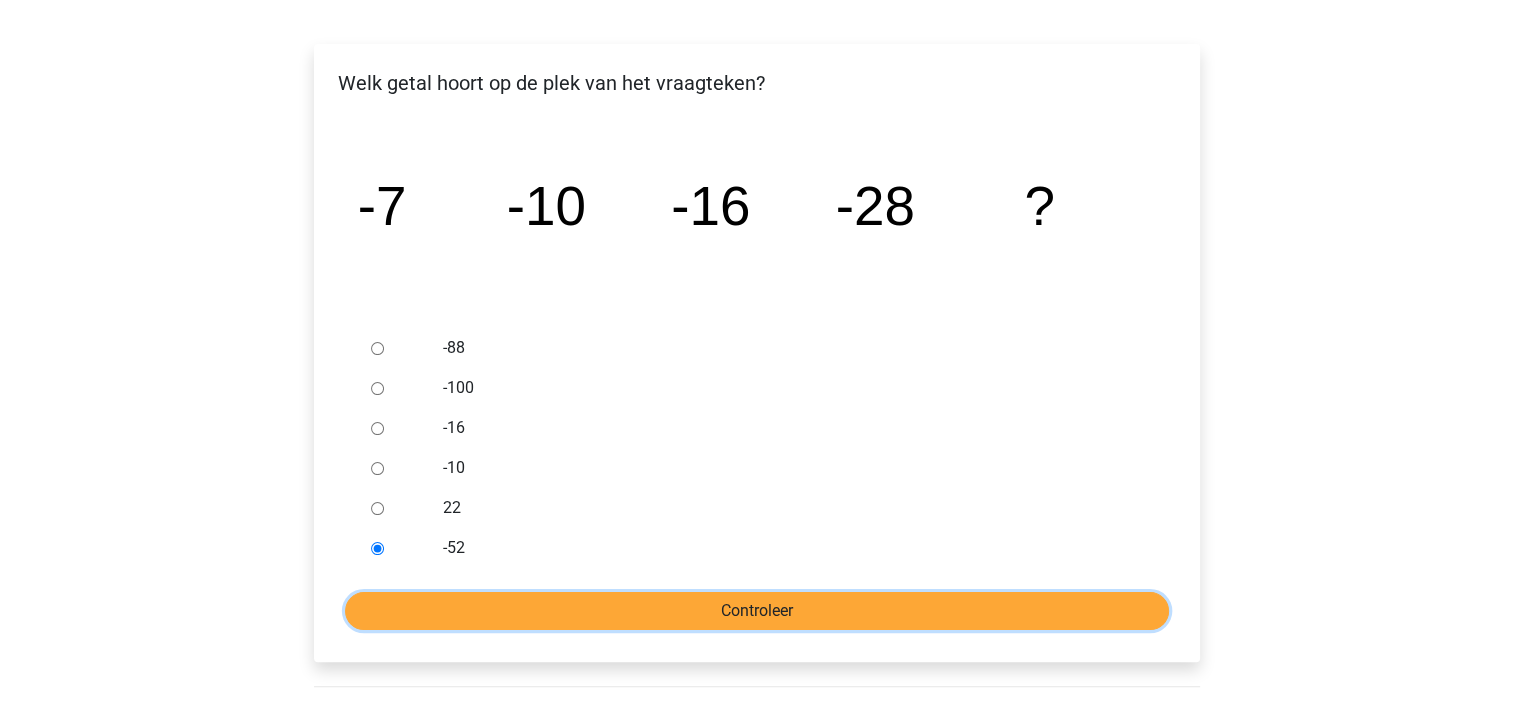 click on "Controleer" at bounding box center (757, 611) 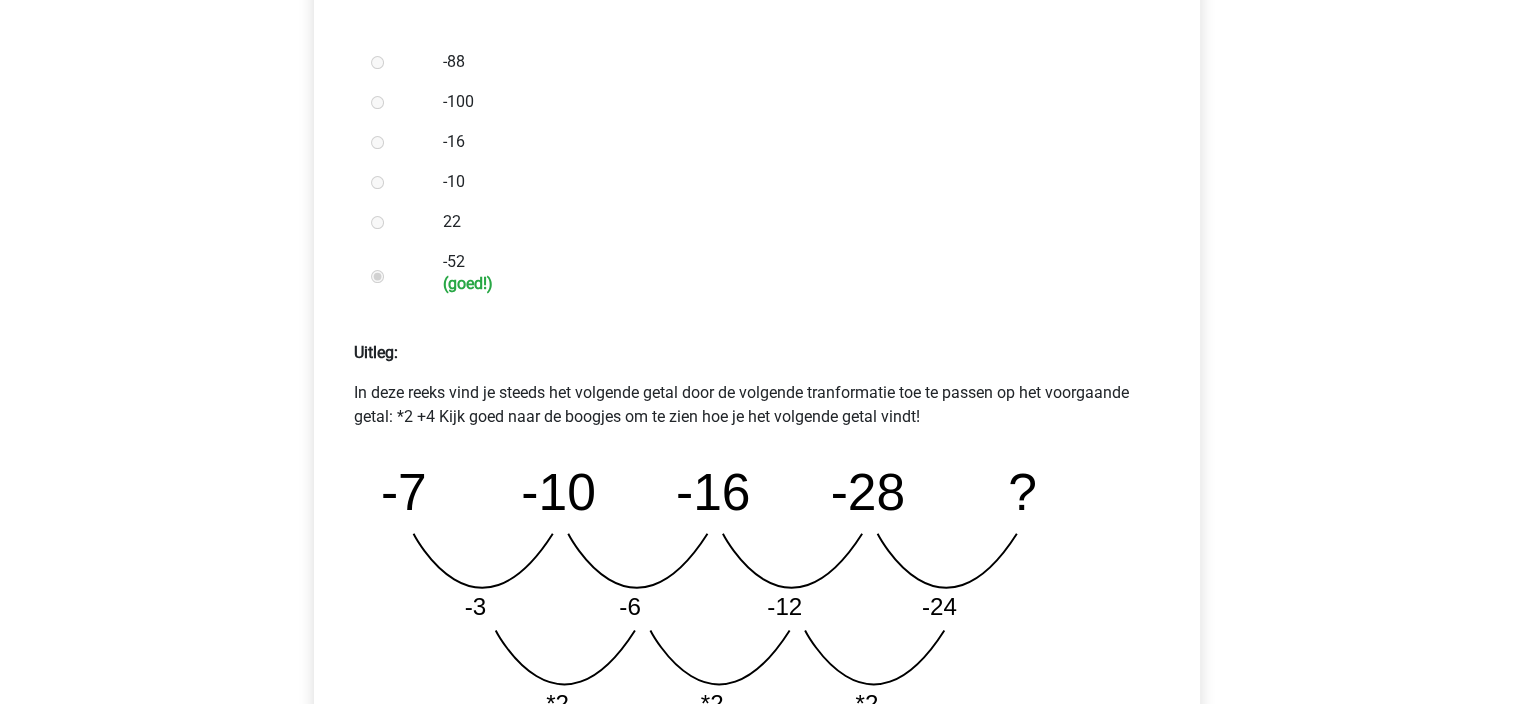 scroll, scrollTop: 800, scrollLeft: 0, axis: vertical 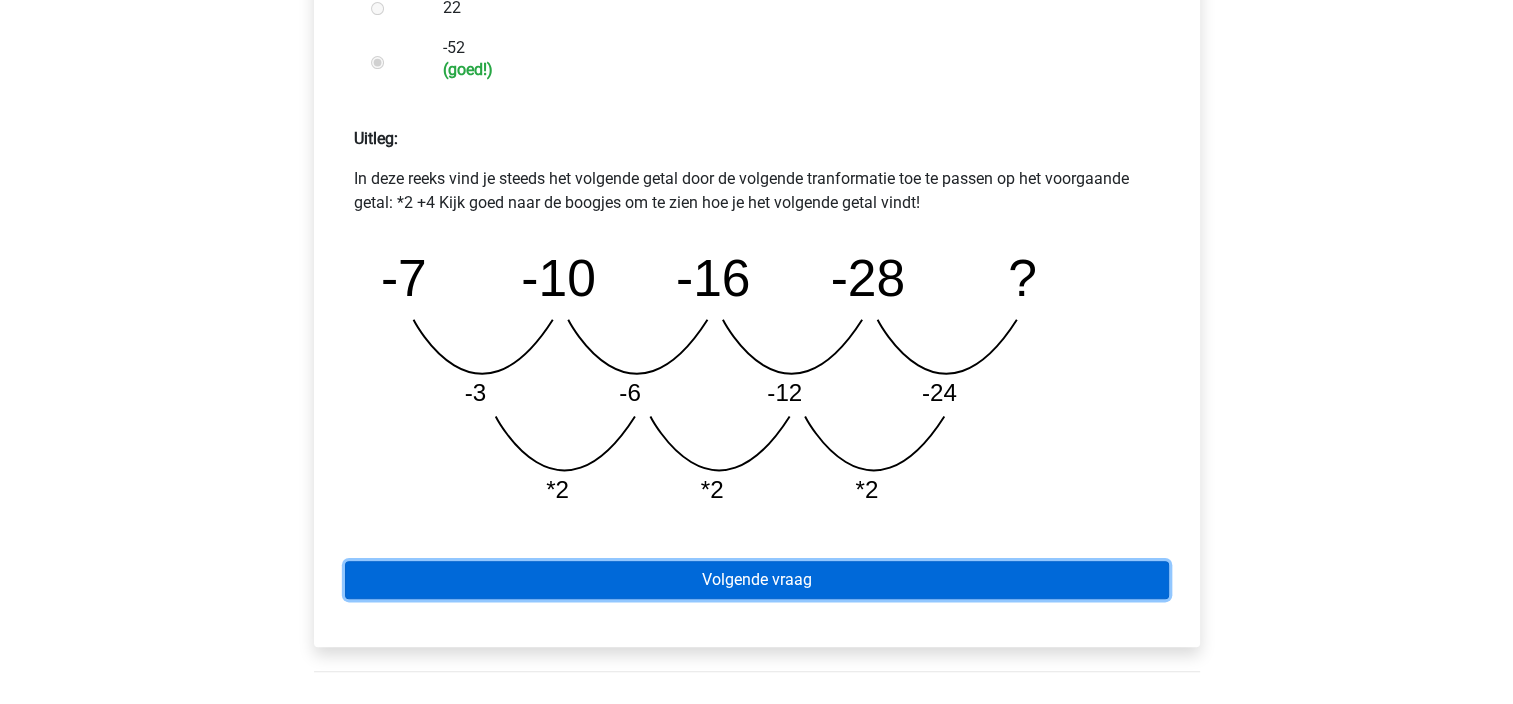 click on "Volgende vraag" at bounding box center (757, 580) 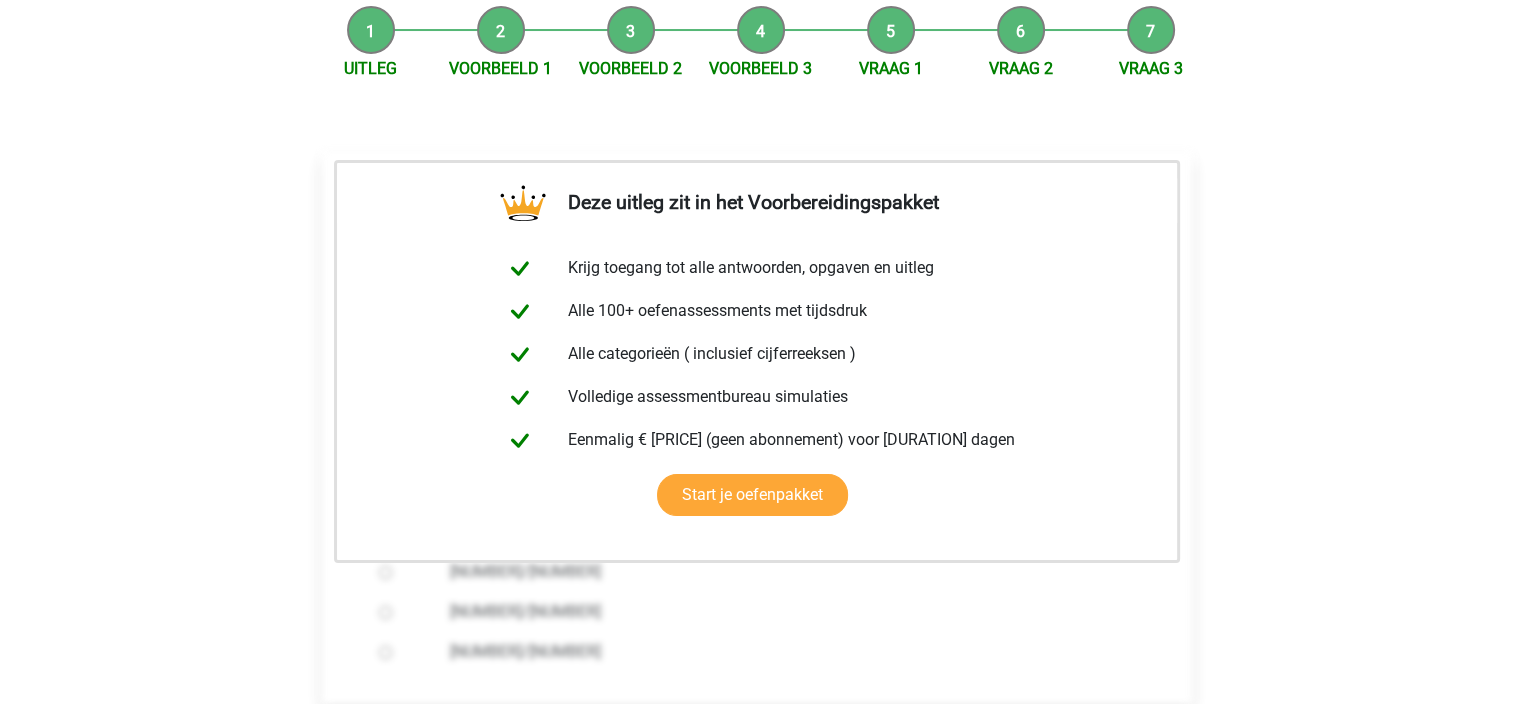 scroll, scrollTop: 400, scrollLeft: 0, axis: vertical 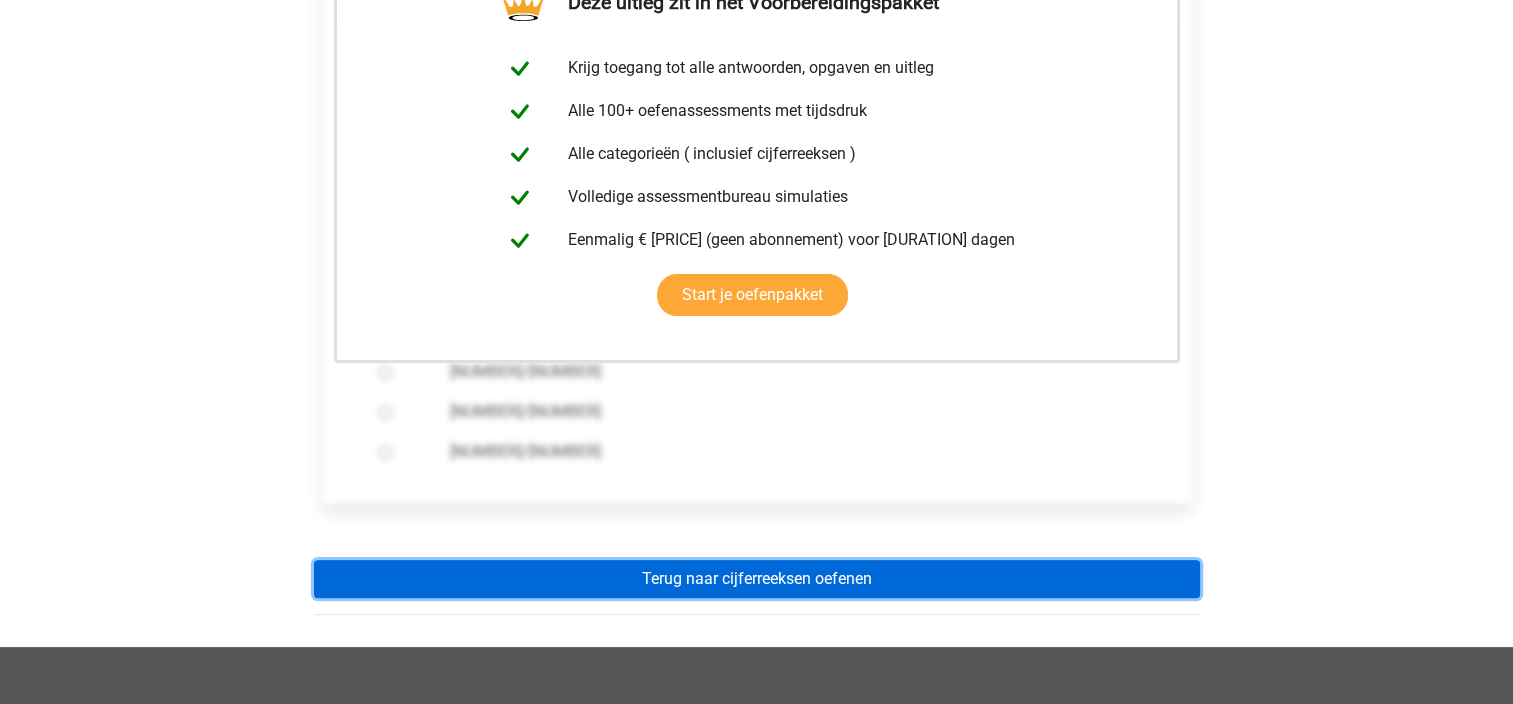 click on "Terug naar cijferreeksen oefenen" at bounding box center [757, 579] 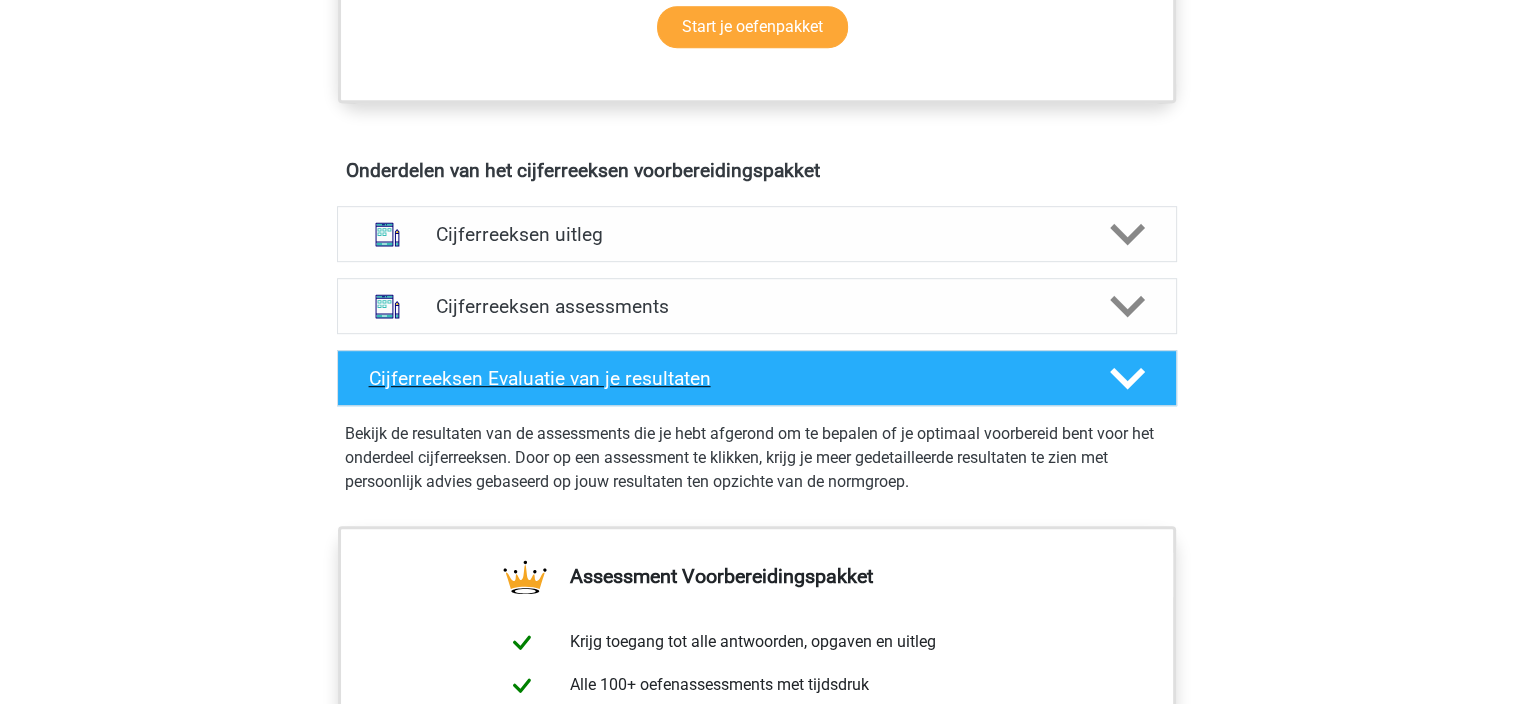 scroll, scrollTop: 1100, scrollLeft: 0, axis: vertical 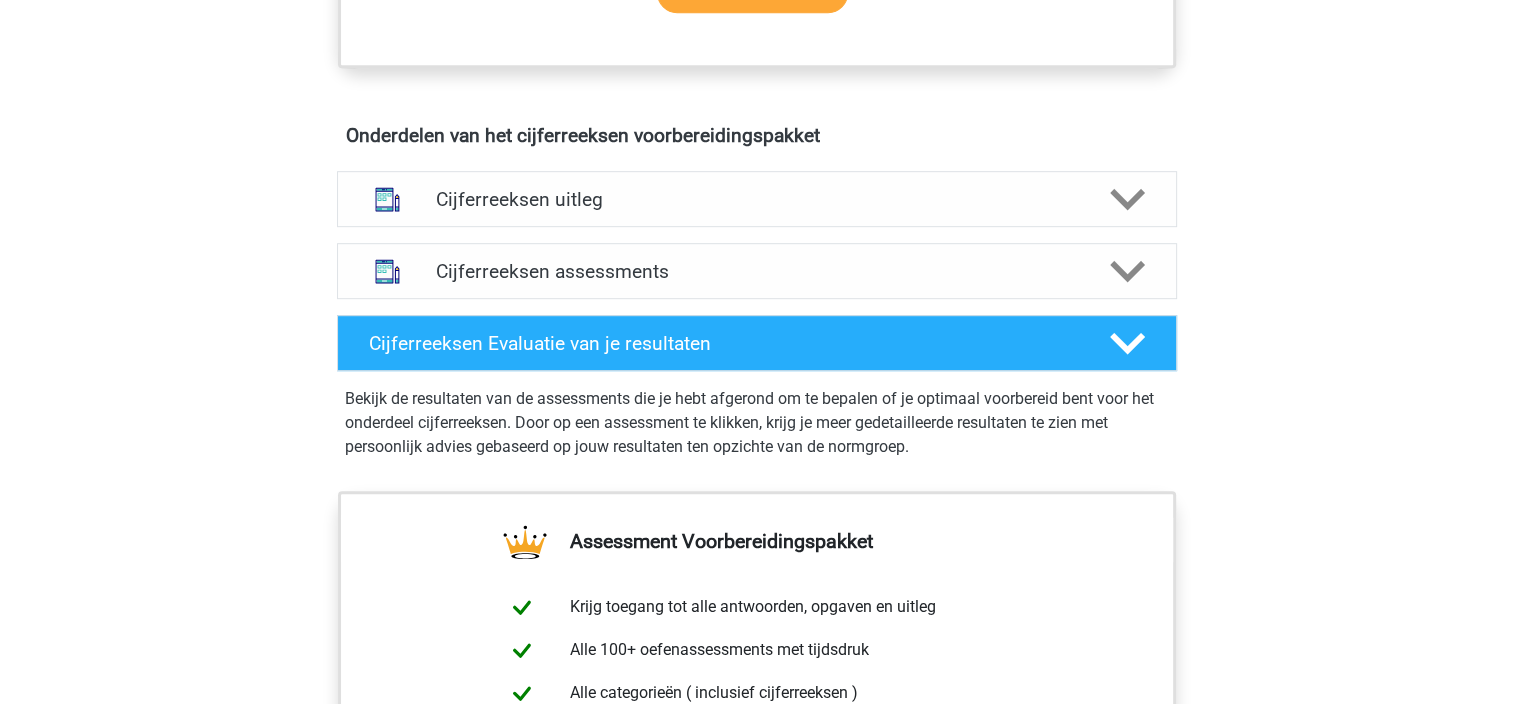 click on "Cijferreeksen uitleg
Er zijn grofweg zes verschillende soorten patronen te herkennen die vaak worden toegepast bij cijferreeksen. Door de uitleg met voorbeeldopgaven van de verschillende patronen goed te bestuderen, zul je de patronen makkelijker herkennen tijdens het assessment, sneller werken en minder fouten maken." at bounding box center (757, 199) 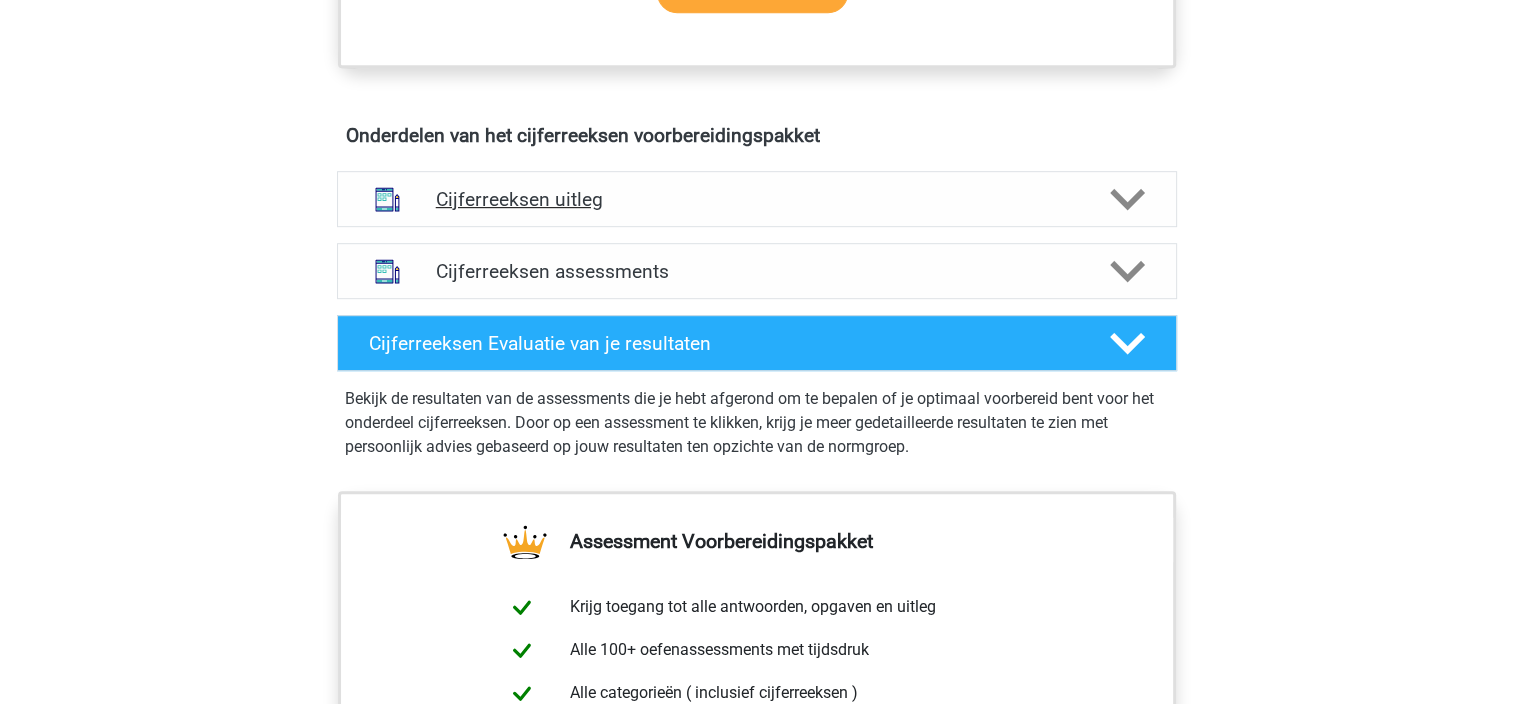 click on "Cijferreeksen uitleg" at bounding box center [757, 199] 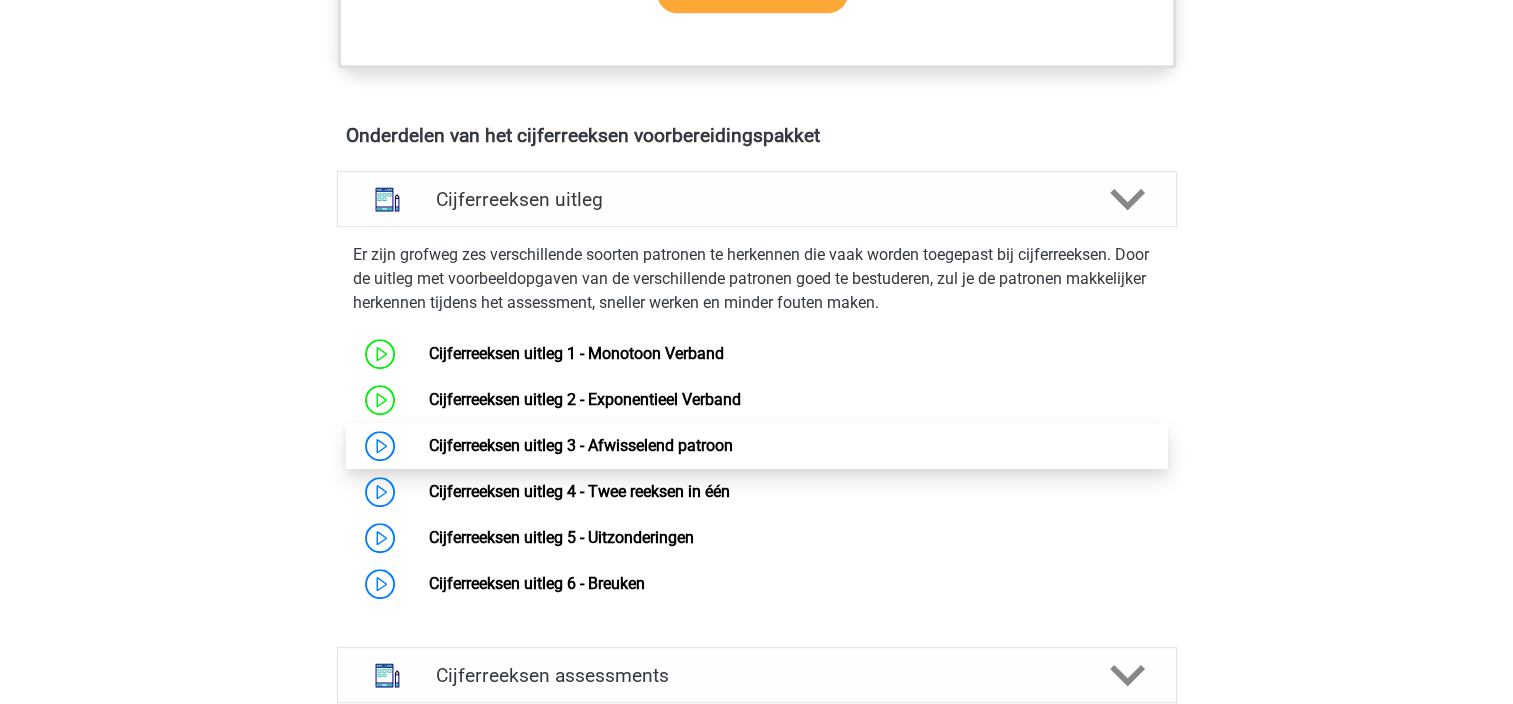 click on "Cijferreeksen uitleg 3 - Afwisselend patroon" at bounding box center [581, 445] 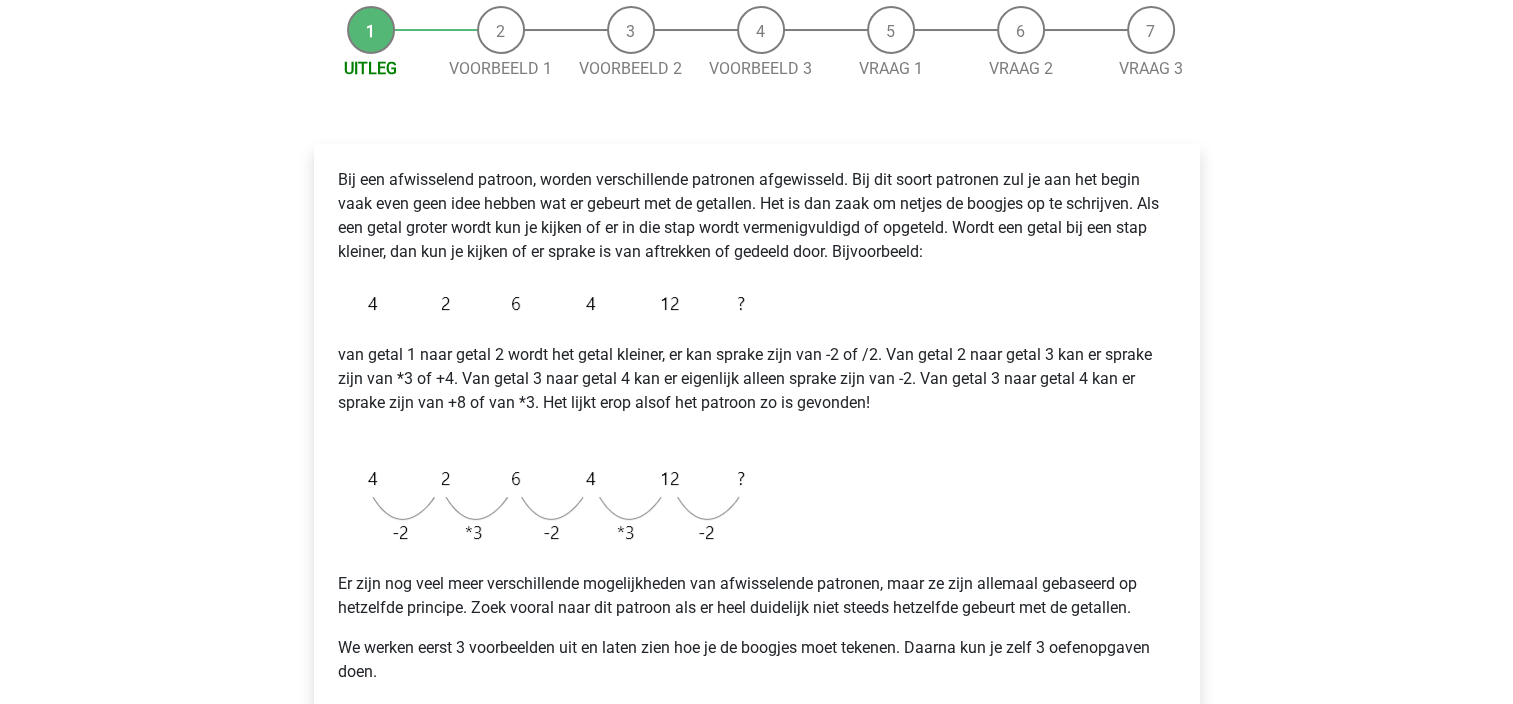 scroll, scrollTop: 300, scrollLeft: 0, axis: vertical 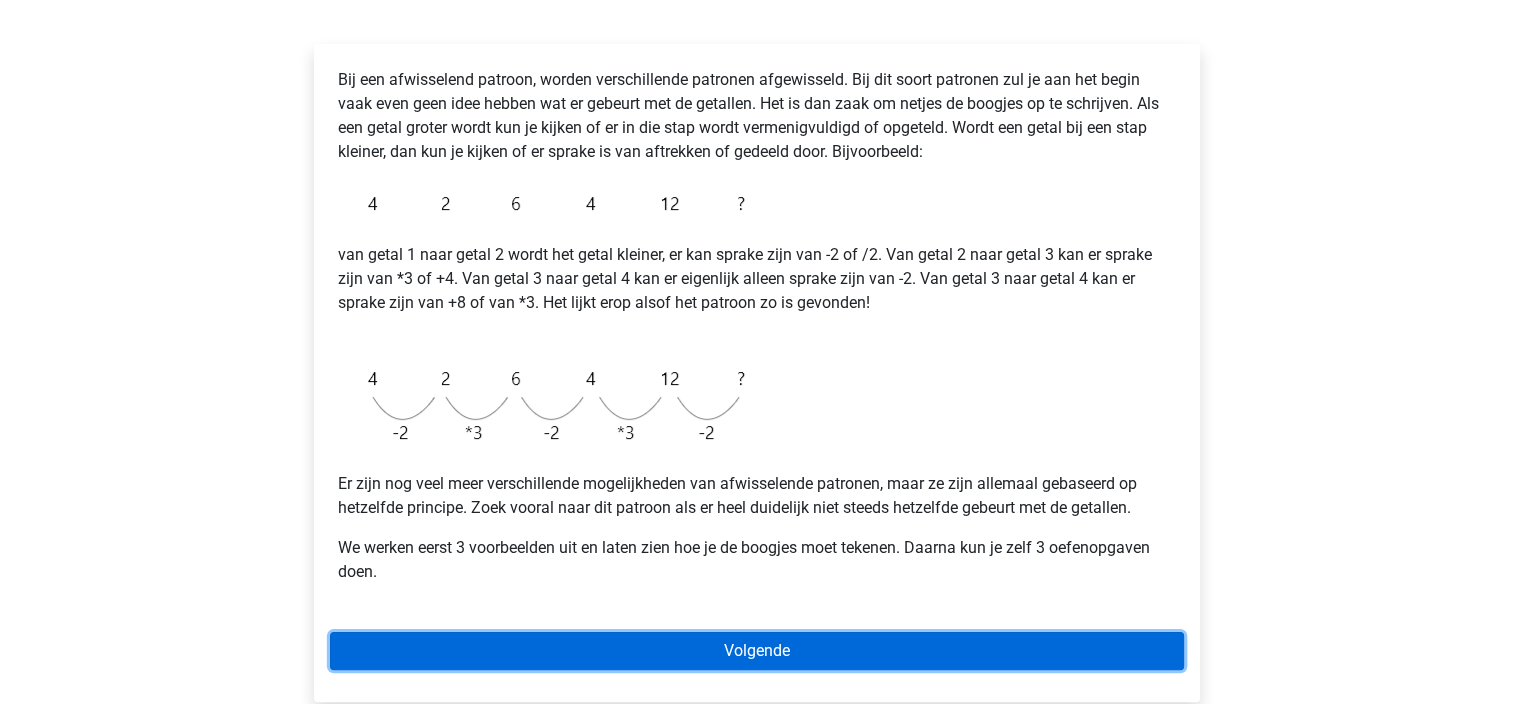 click on "Volgende" at bounding box center [757, 651] 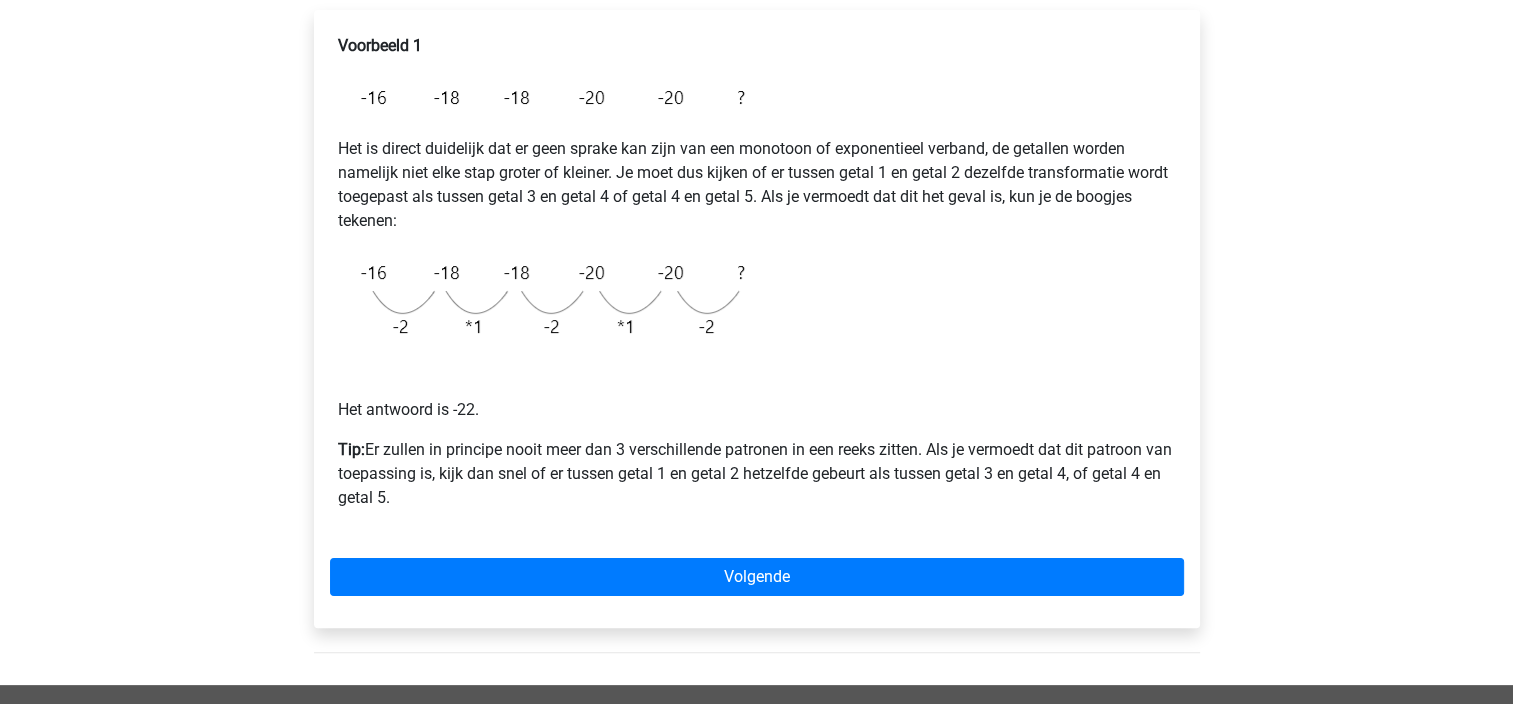 scroll, scrollTop: 300, scrollLeft: 0, axis: vertical 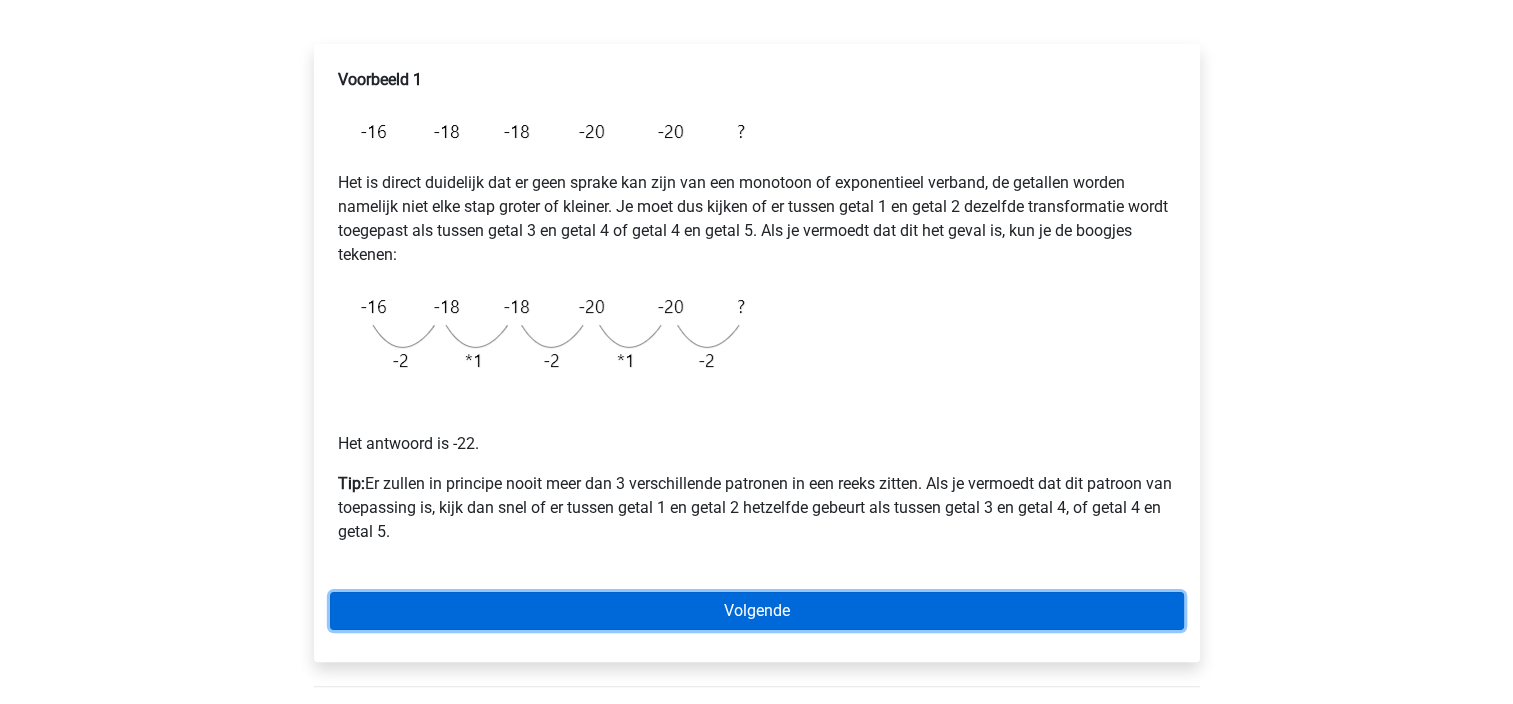 click on "Volgende" at bounding box center (757, 611) 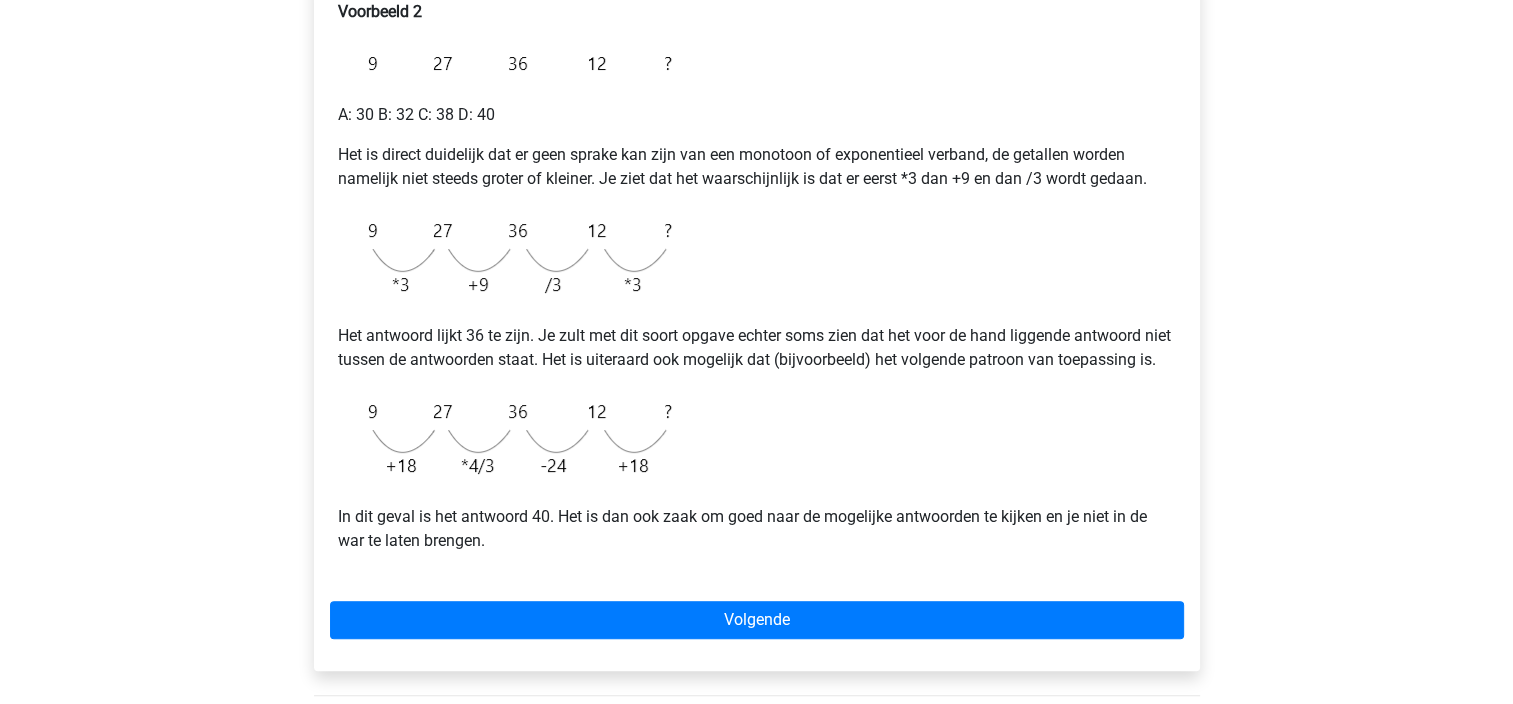 scroll, scrollTop: 500, scrollLeft: 0, axis: vertical 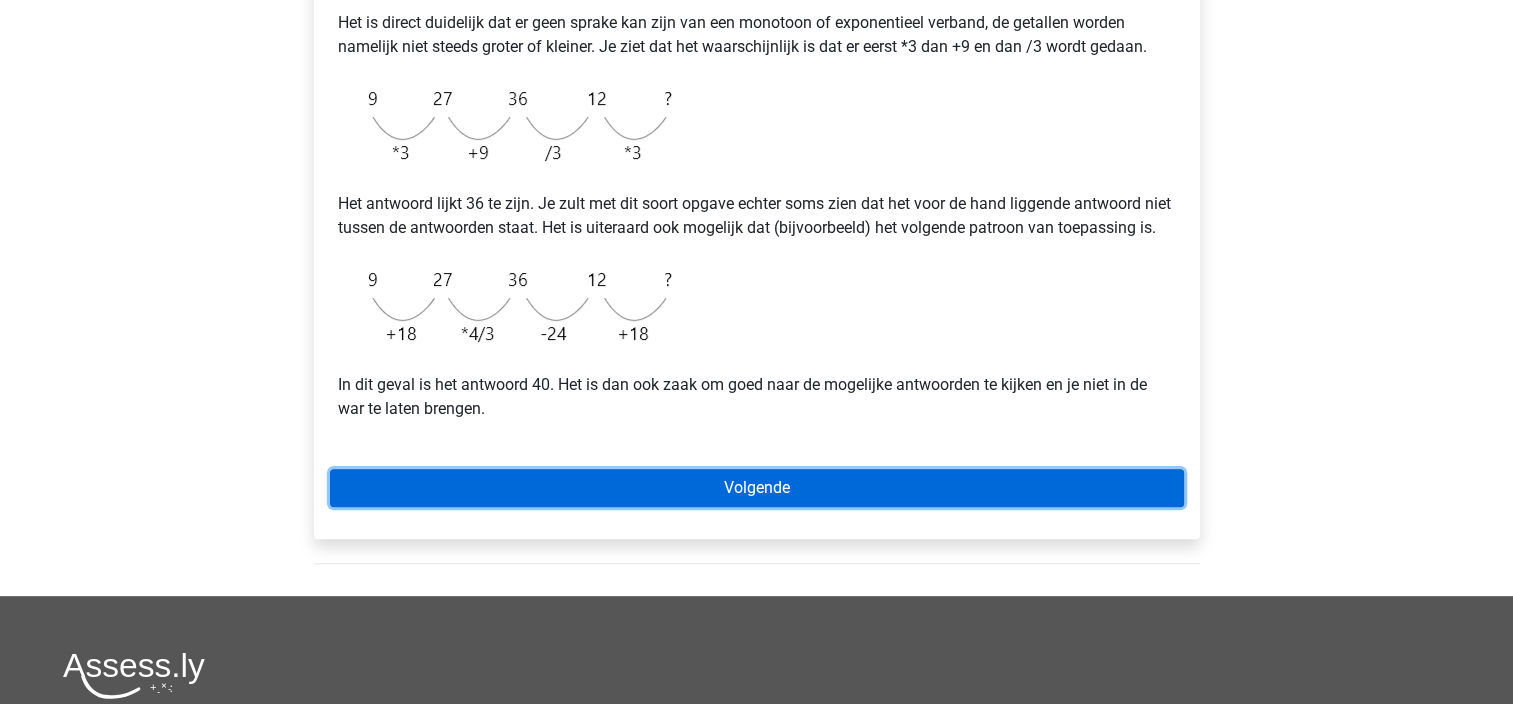 click on "Volgende" at bounding box center [757, 488] 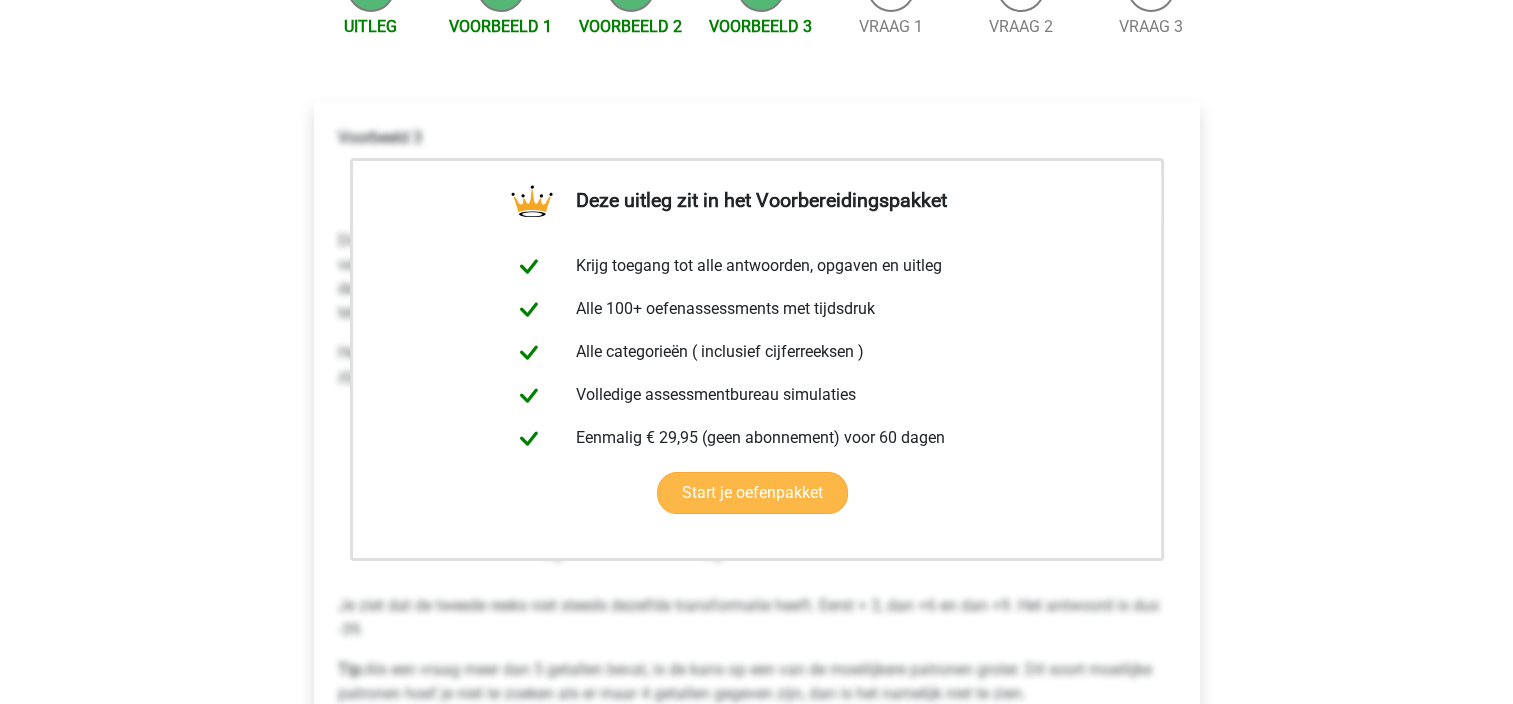 scroll, scrollTop: 500, scrollLeft: 0, axis: vertical 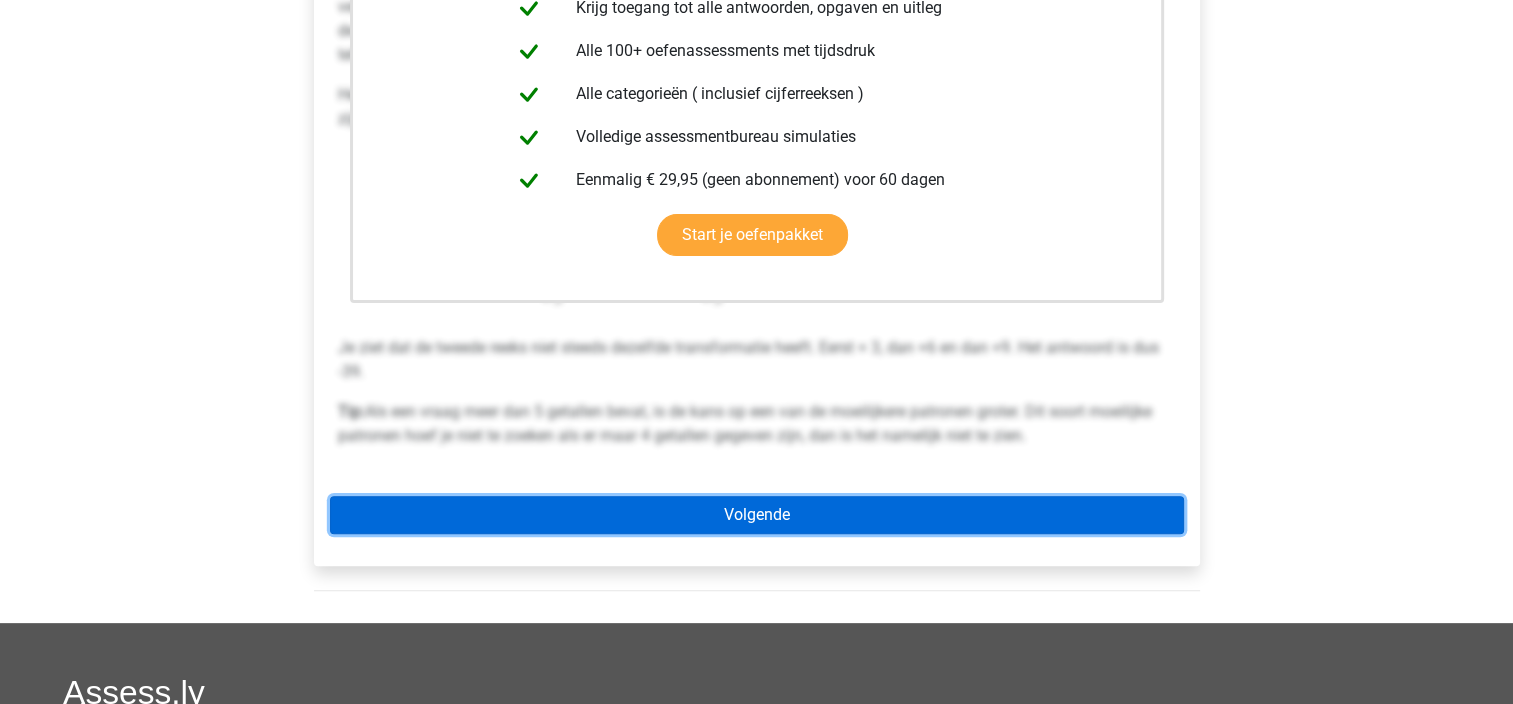 click on "Volgende" at bounding box center (757, 515) 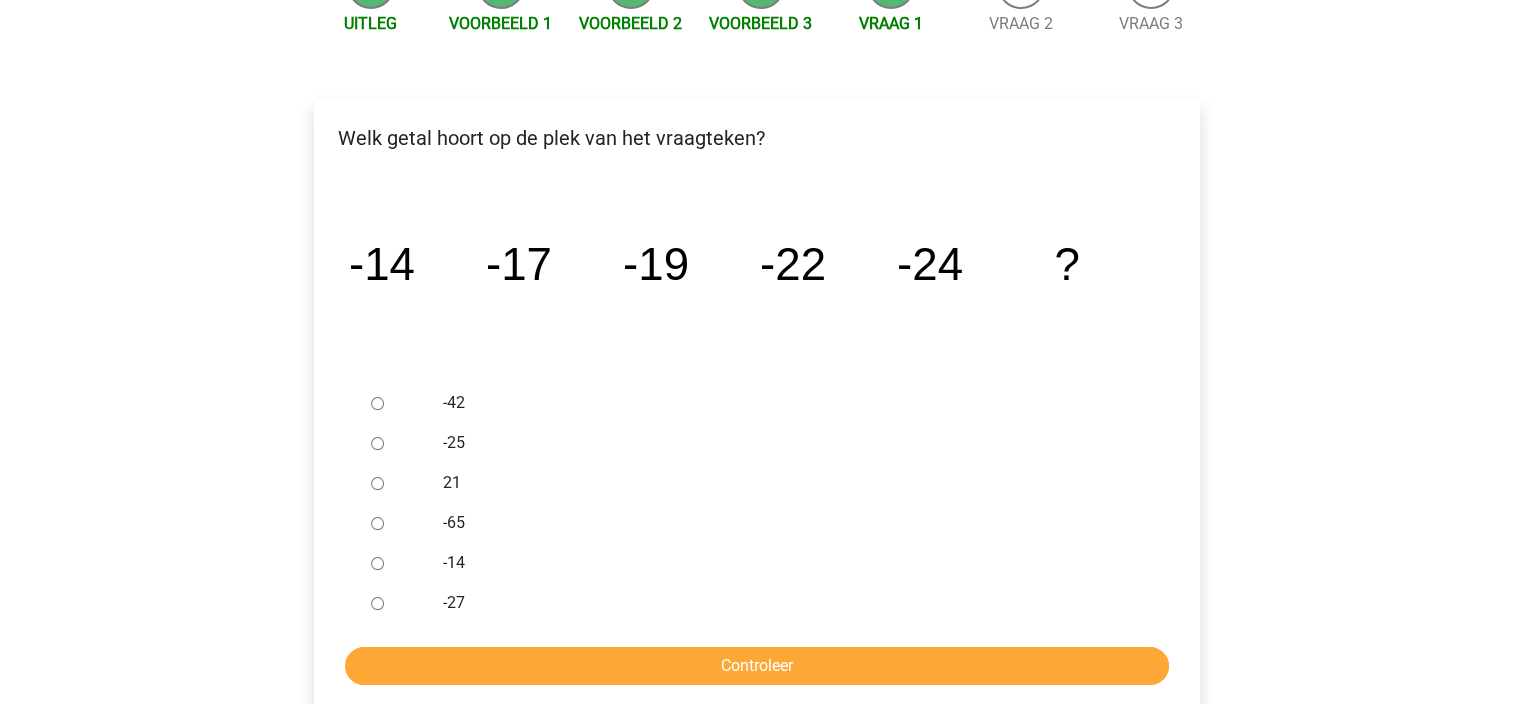 scroll, scrollTop: 200, scrollLeft: 0, axis: vertical 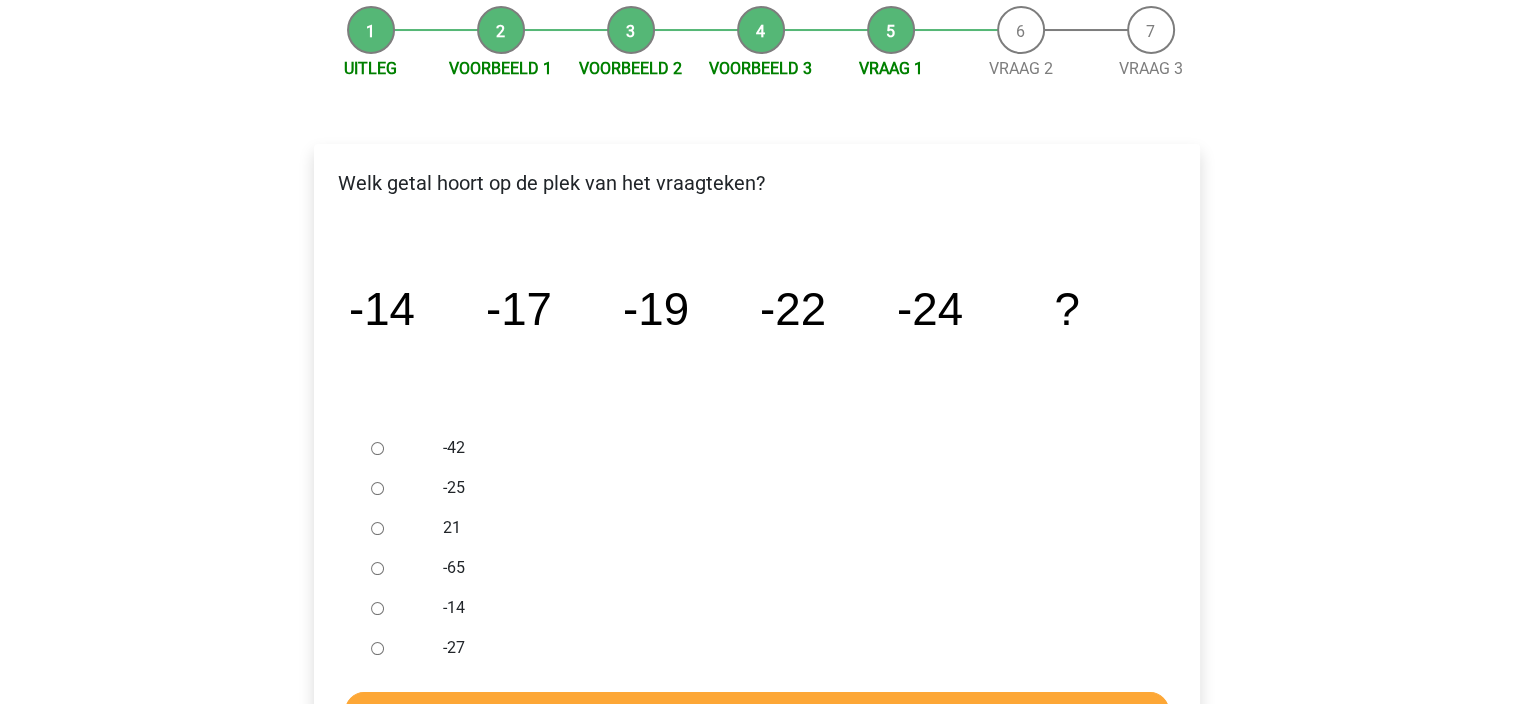 drag, startPoint x: 374, startPoint y: 647, endPoint x: 387, endPoint y: 644, distance: 13.341664 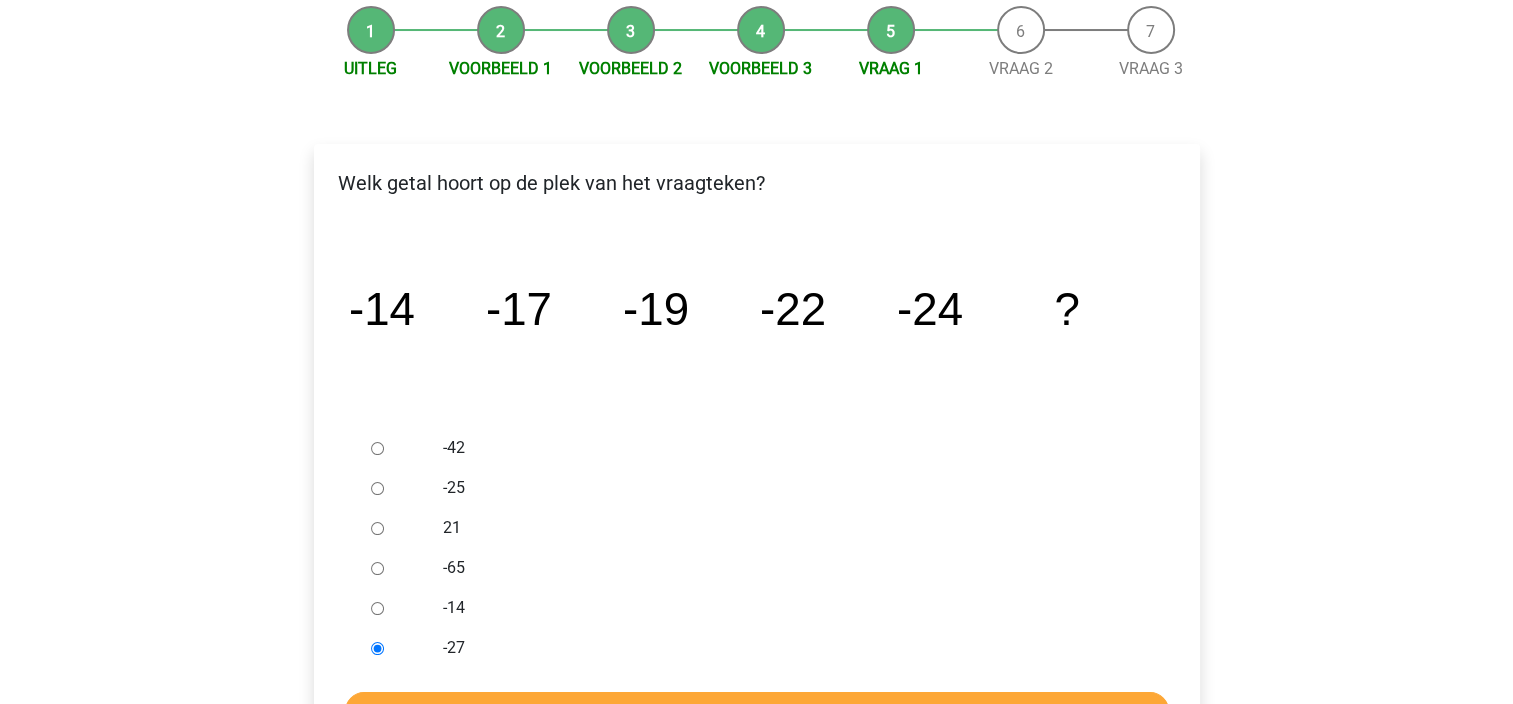 scroll, scrollTop: 300, scrollLeft: 0, axis: vertical 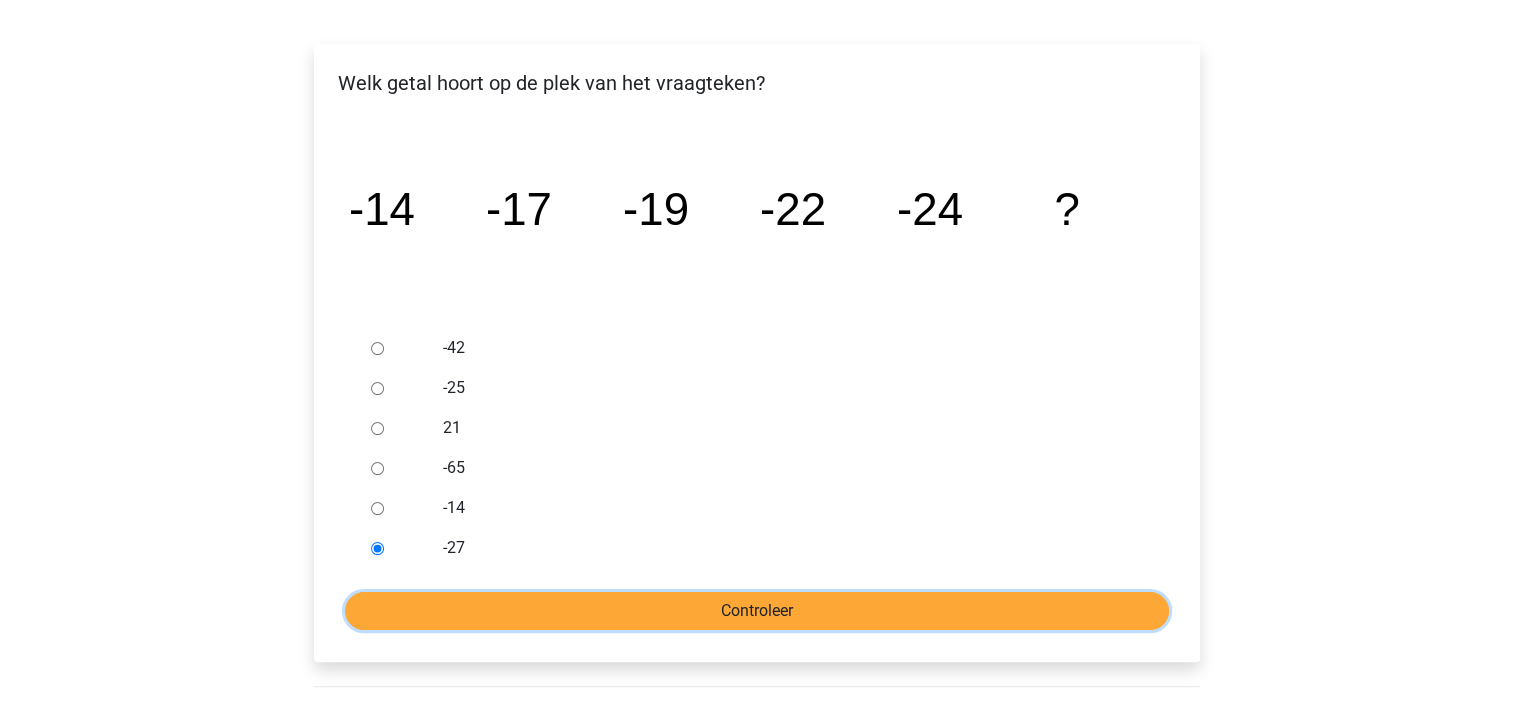 click on "Controleer" at bounding box center (757, 611) 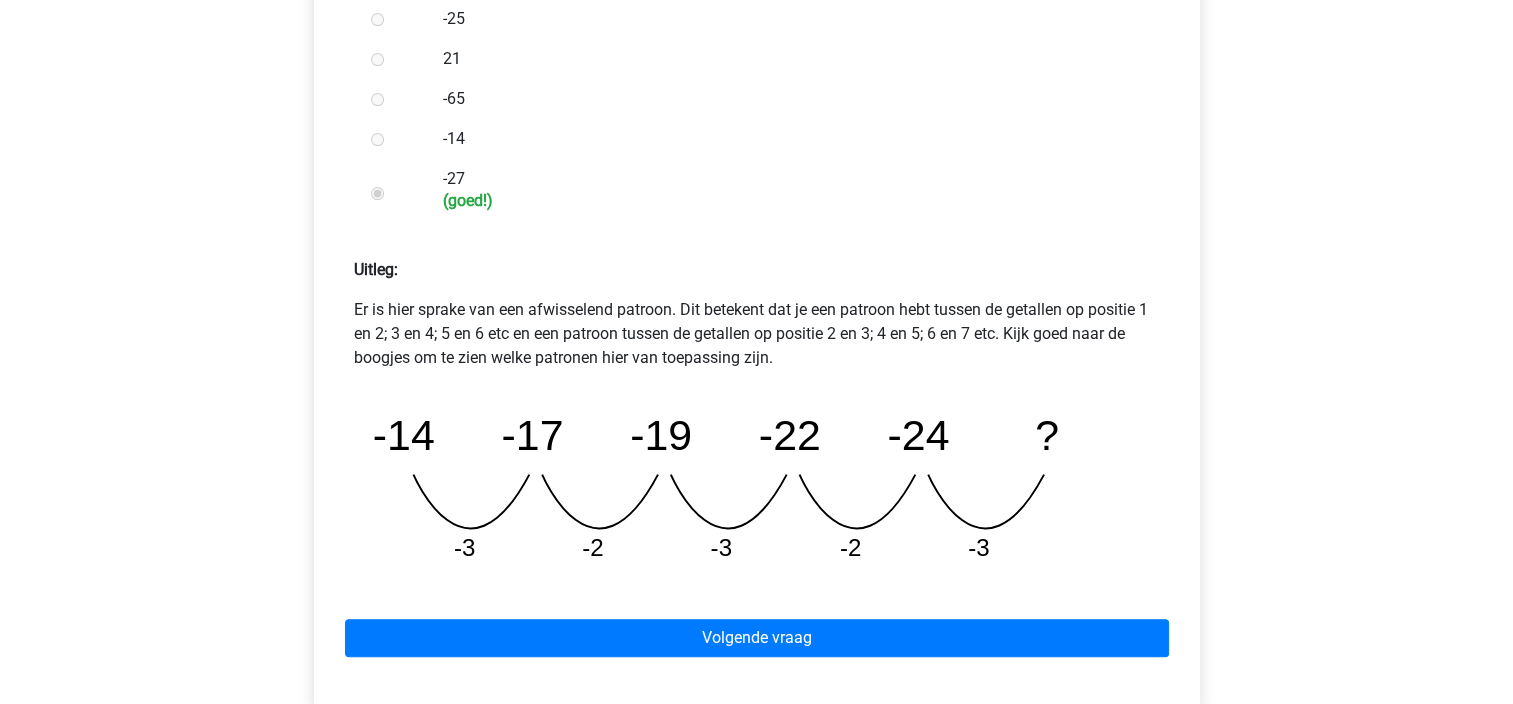 scroll, scrollTop: 700, scrollLeft: 0, axis: vertical 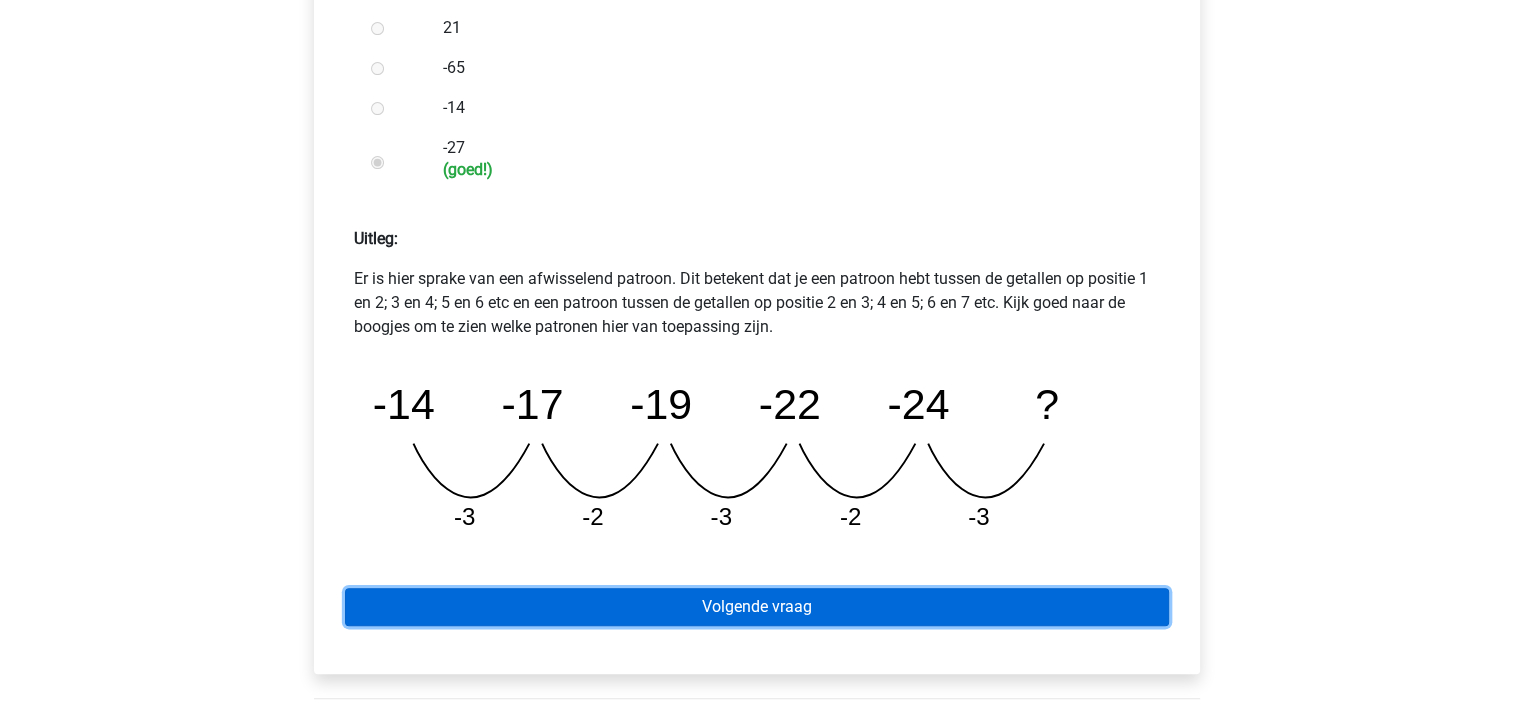 click on "Volgende vraag" at bounding box center [757, 607] 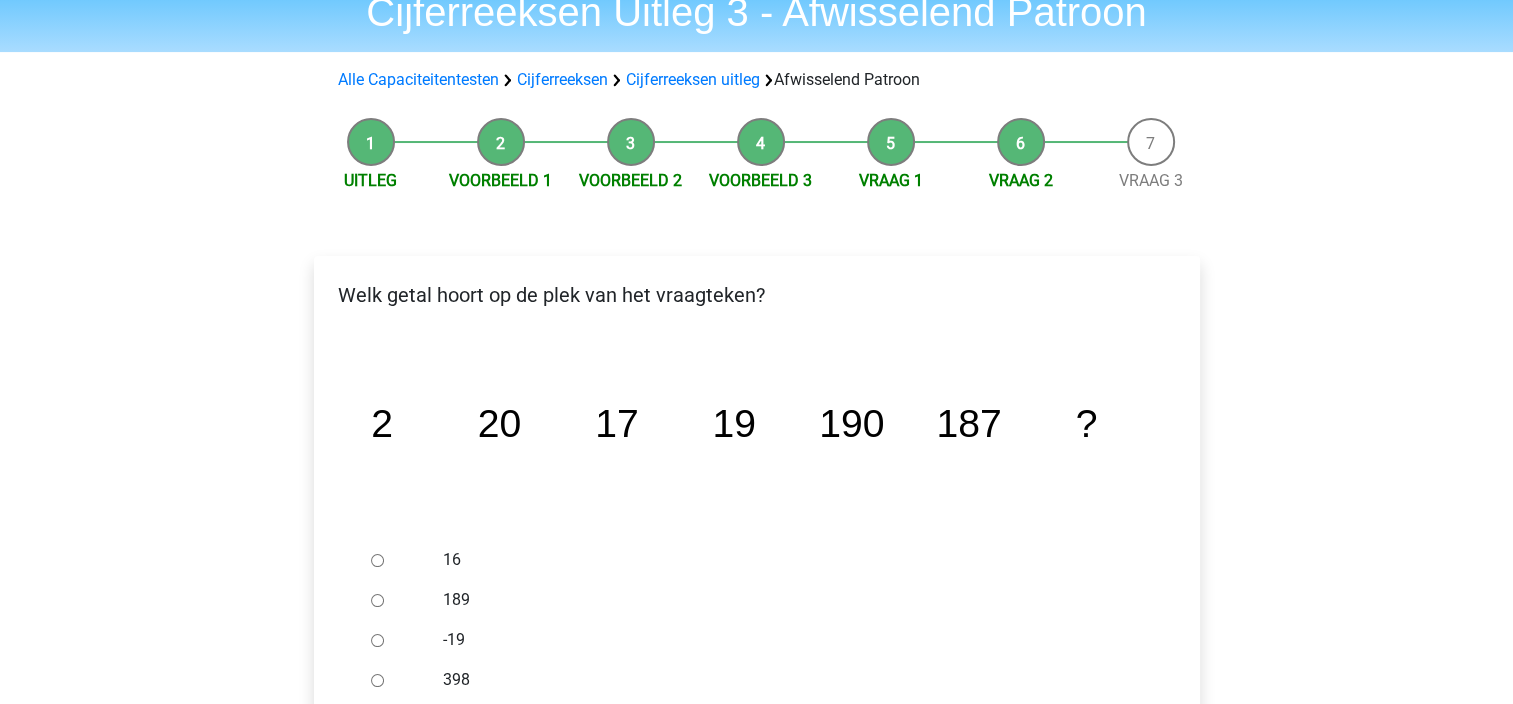 scroll, scrollTop: 200, scrollLeft: 0, axis: vertical 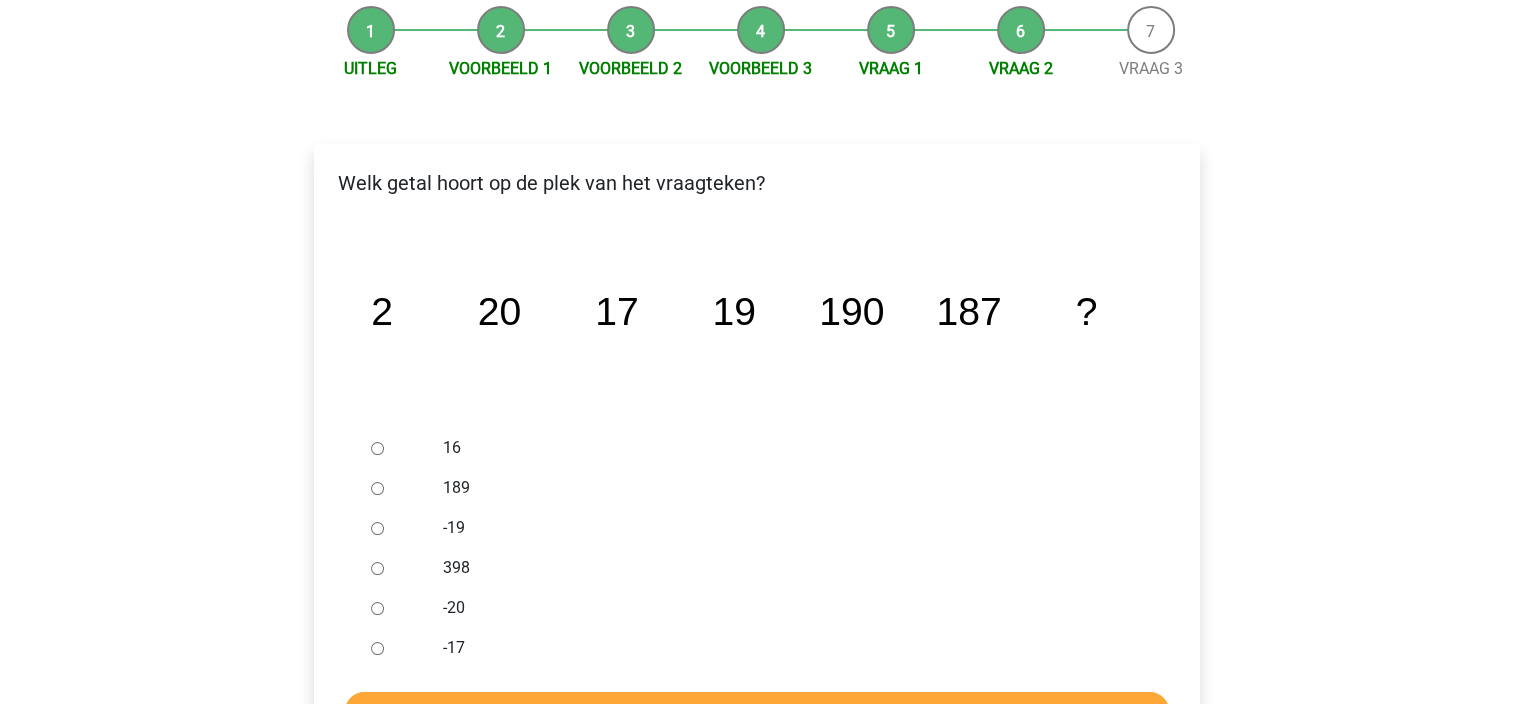 click on "189" at bounding box center [377, 488] 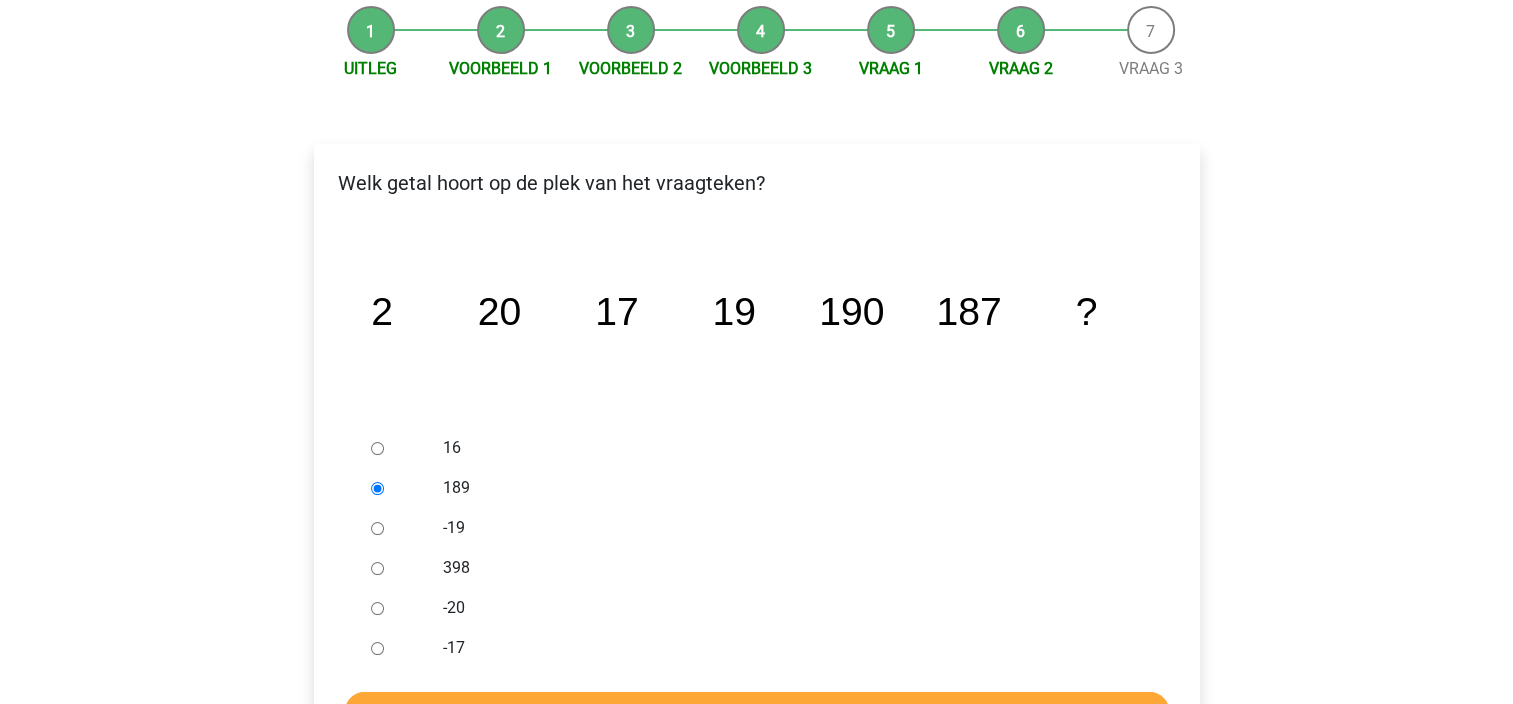 scroll, scrollTop: 300, scrollLeft: 0, axis: vertical 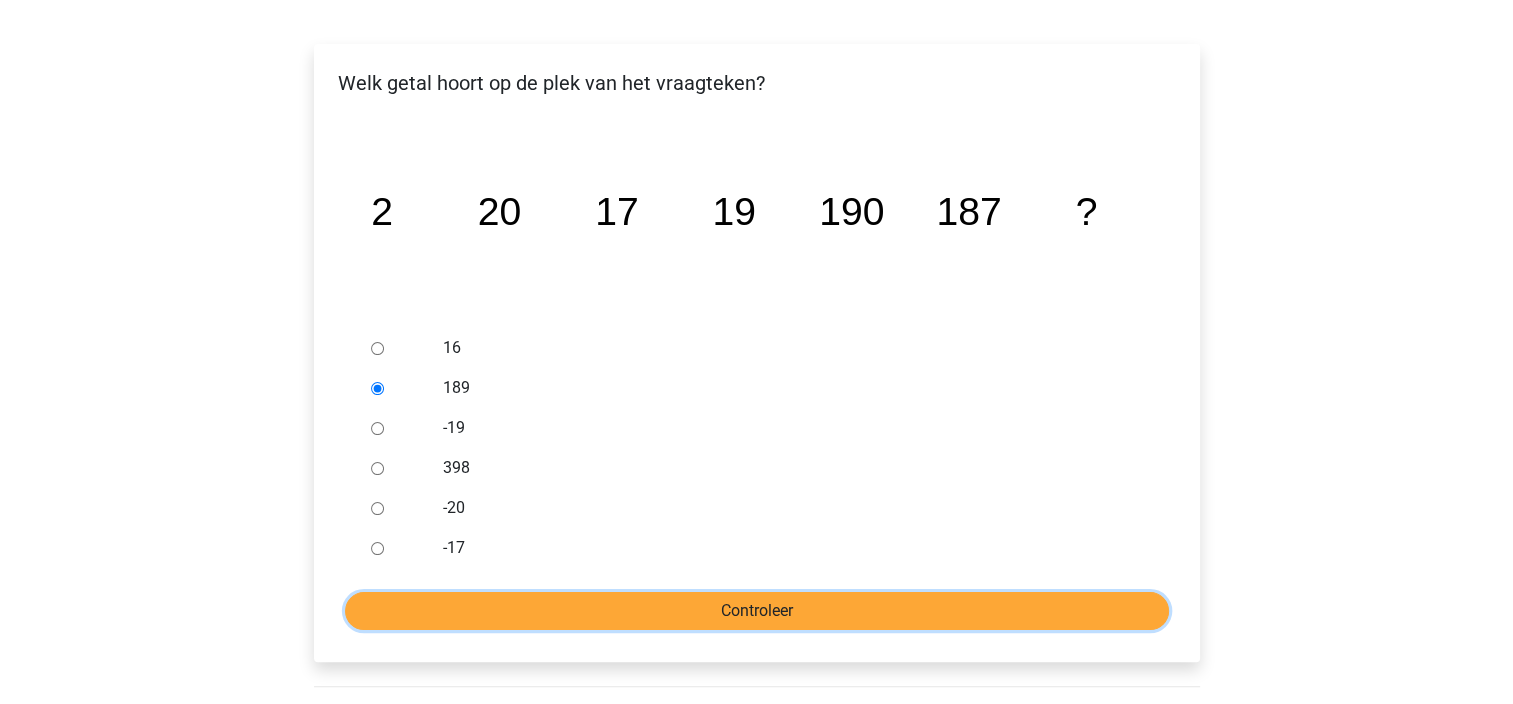 click on "Controleer" at bounding box center (757, 611) 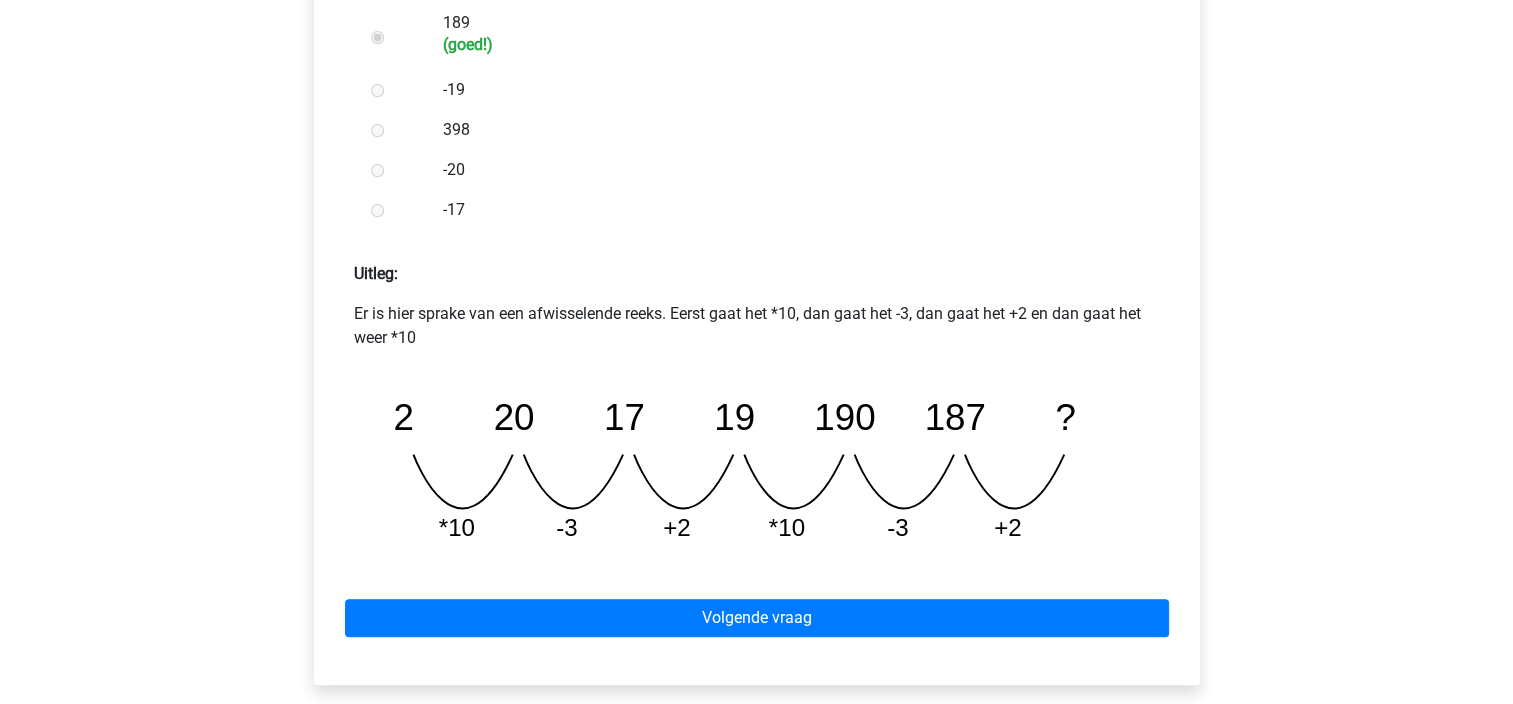 scroll, scrollTop: 700, scrollLeft: 0, axis: vertical 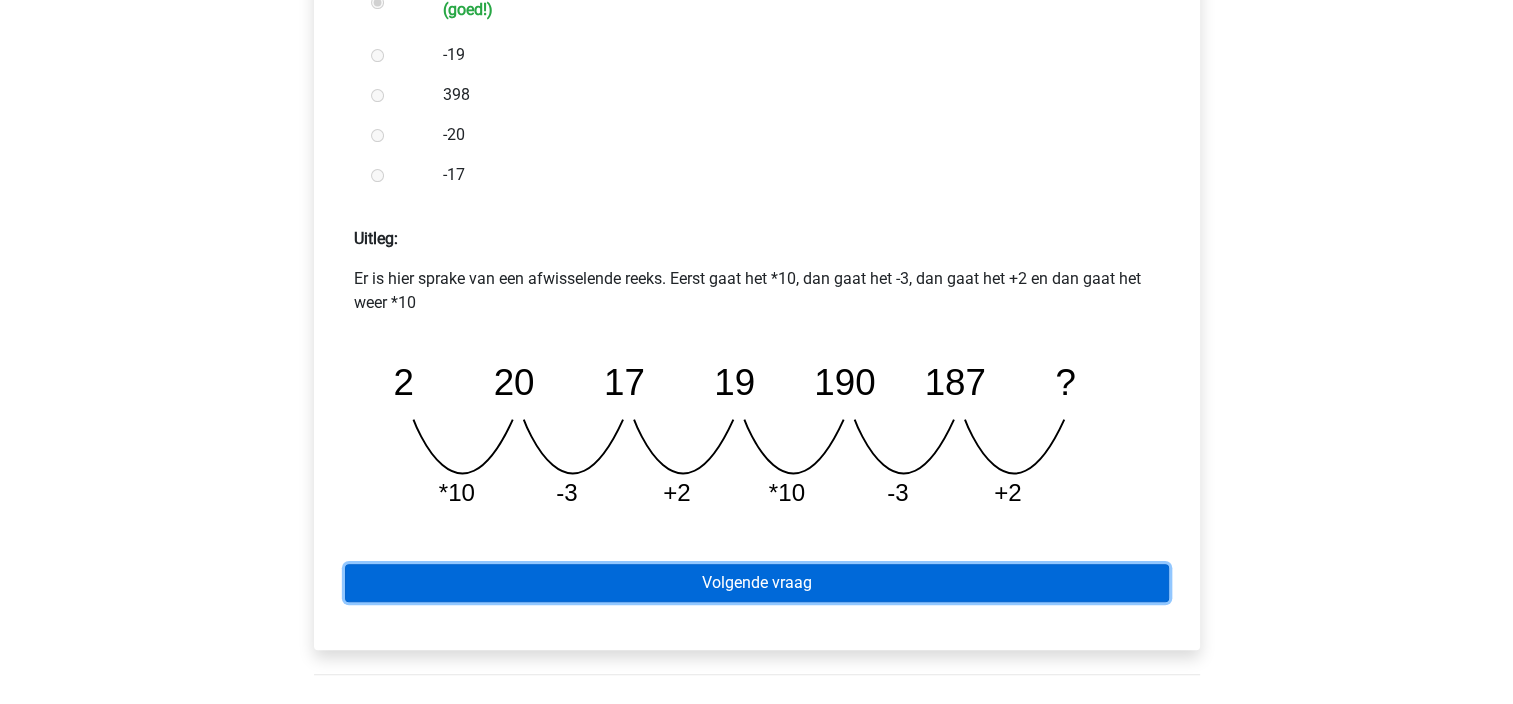 click on "Volgende vraag" at bounding box center [757, 583] 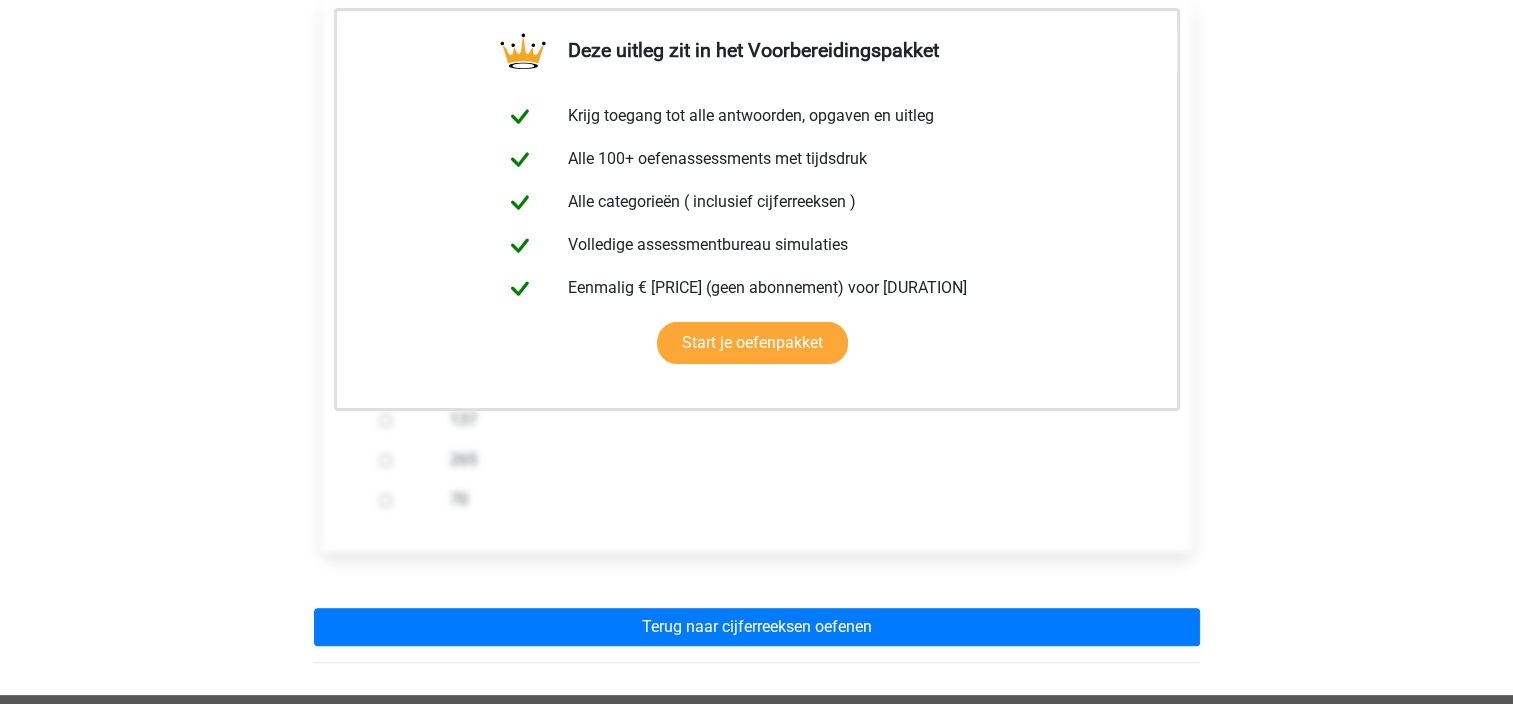 scroll, scrollTop: 400, scrollLeft: 0, axis: vertical 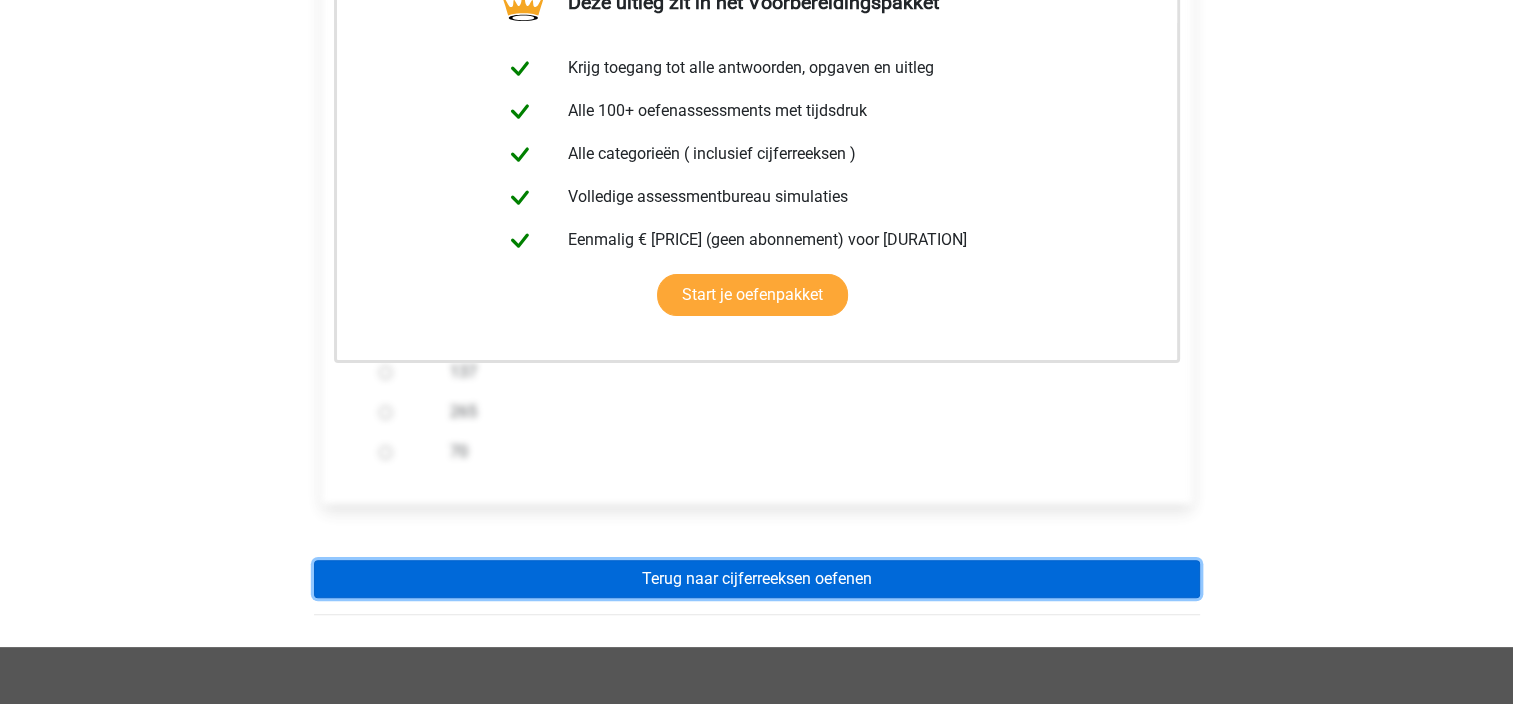 click on "Terug naar cijferreeksen oefenen" at bounding box center (757, 579) 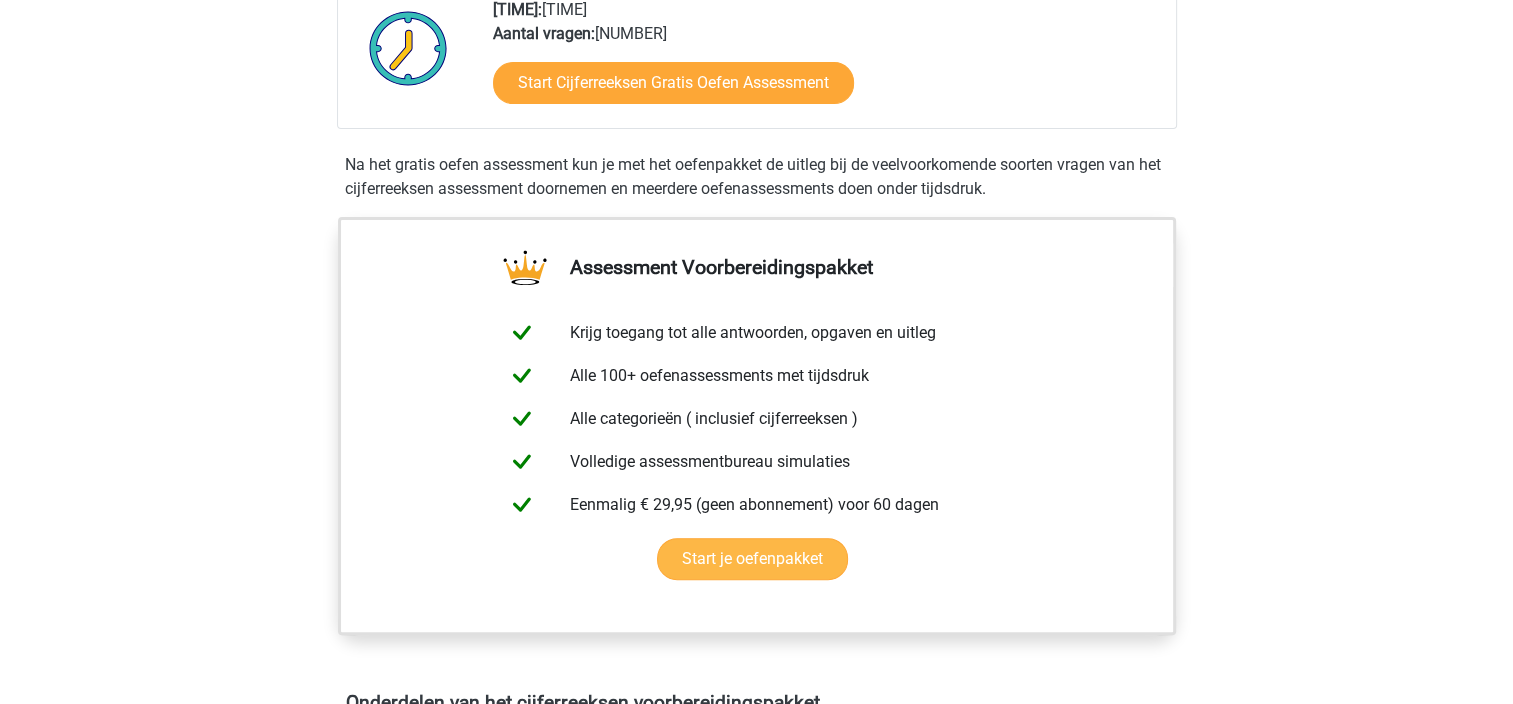 scroll, scrollTop: 700, scrollLeft: 0, axis: vertical 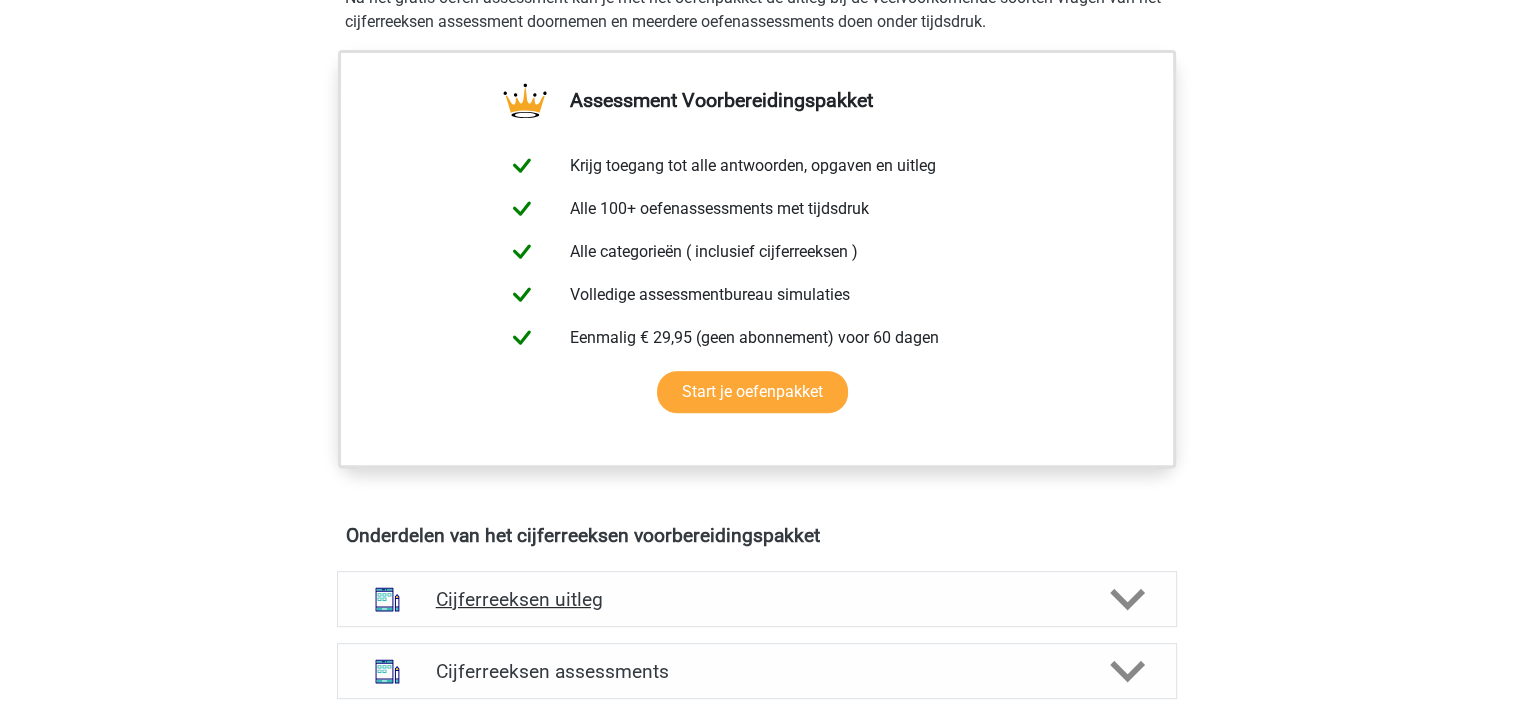 click on "Cijferreeksen uitleg" at bounding box center (757, 599) 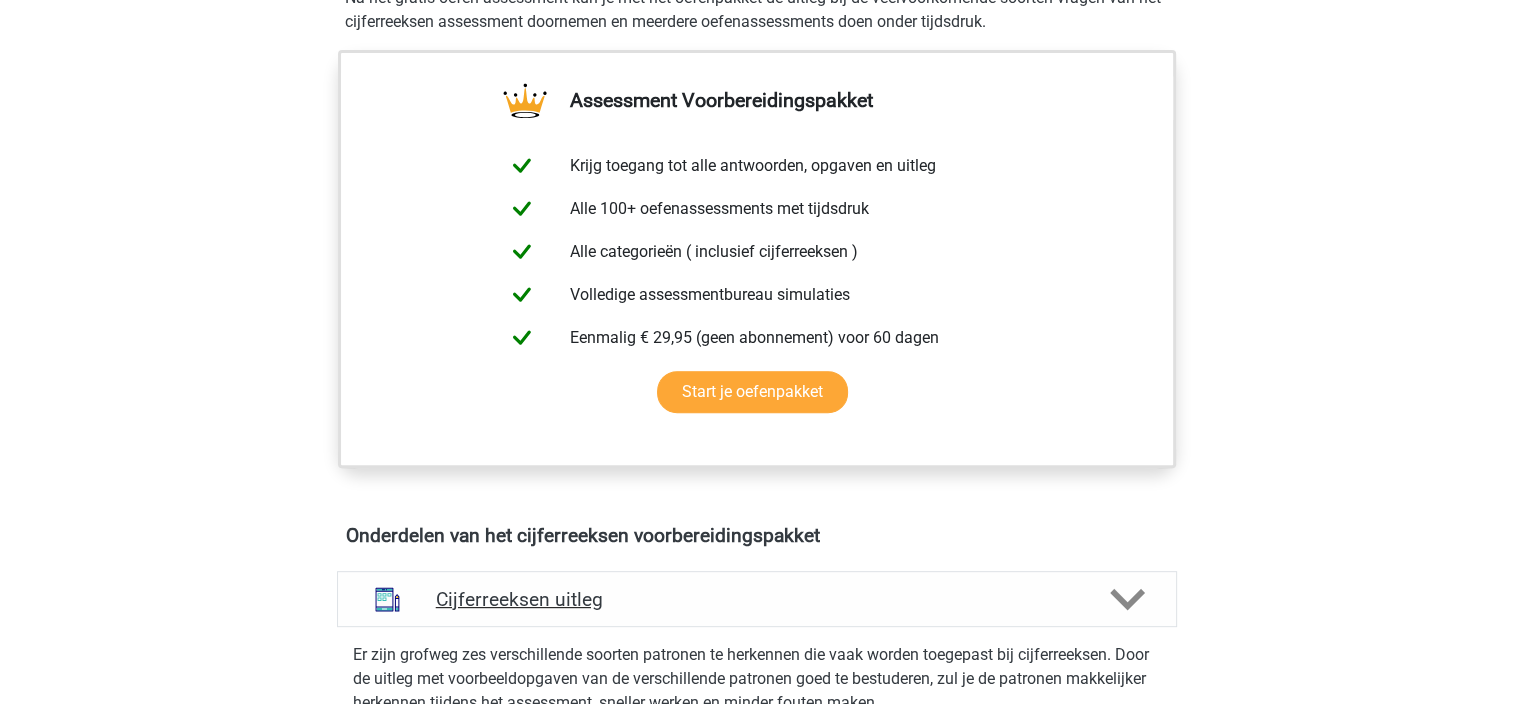 scroll, scrollTop: 1100, scrollLeft: 0, axis: vertical 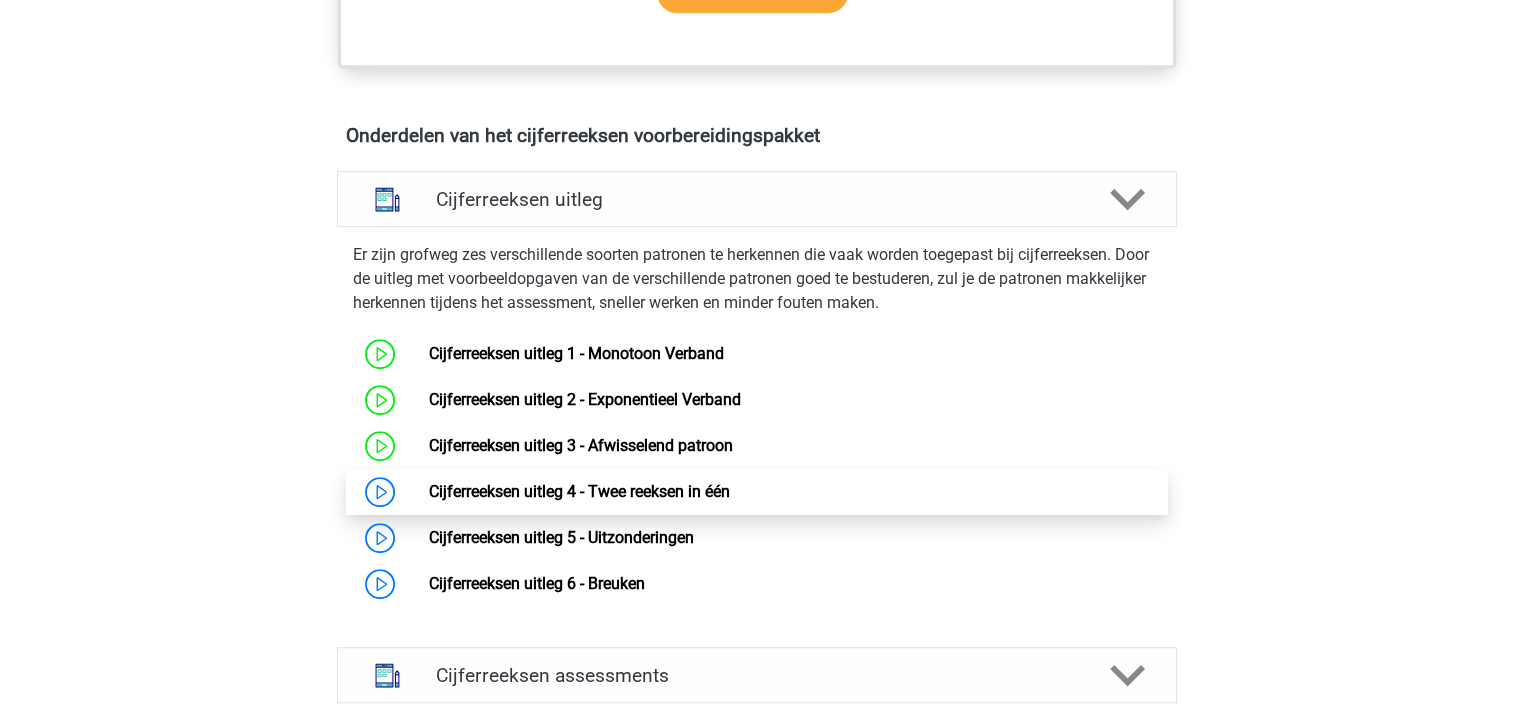 click on "Cijferreeksen uitleg 4 - Twee reeksen in één" at bounding box center [579, 491] 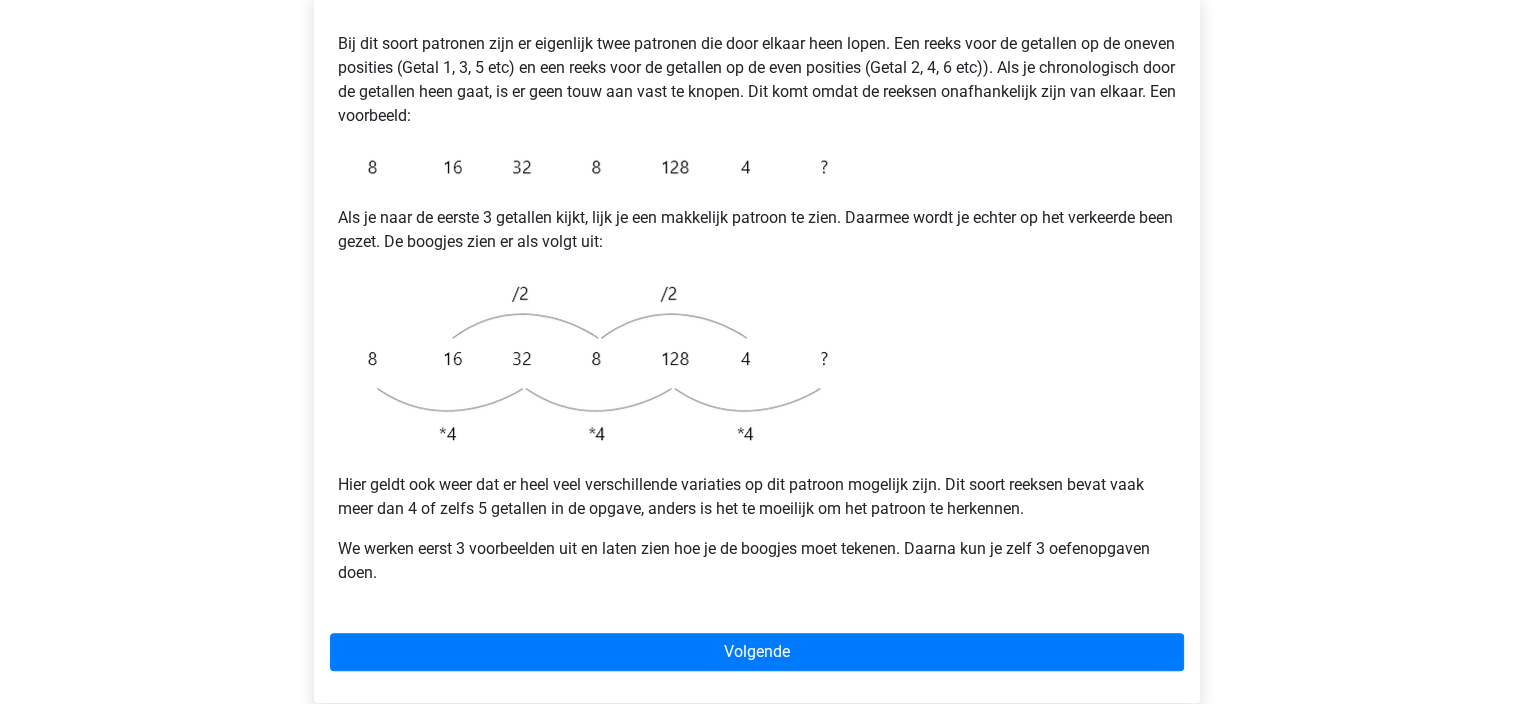 scroll, scrollTop: 400, scrollLeft: 0, axis: vertical 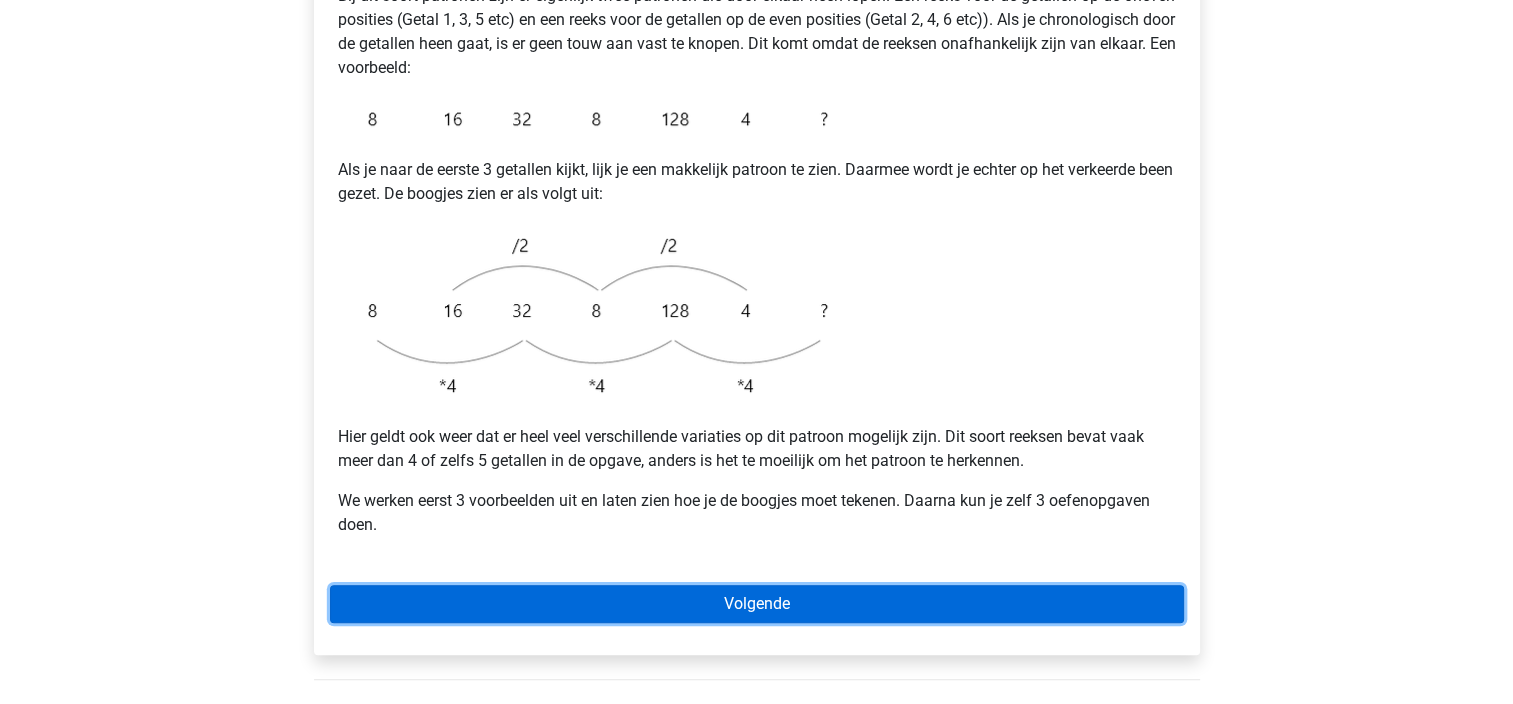 click on "Volgende" at bounding box center (757, 604) 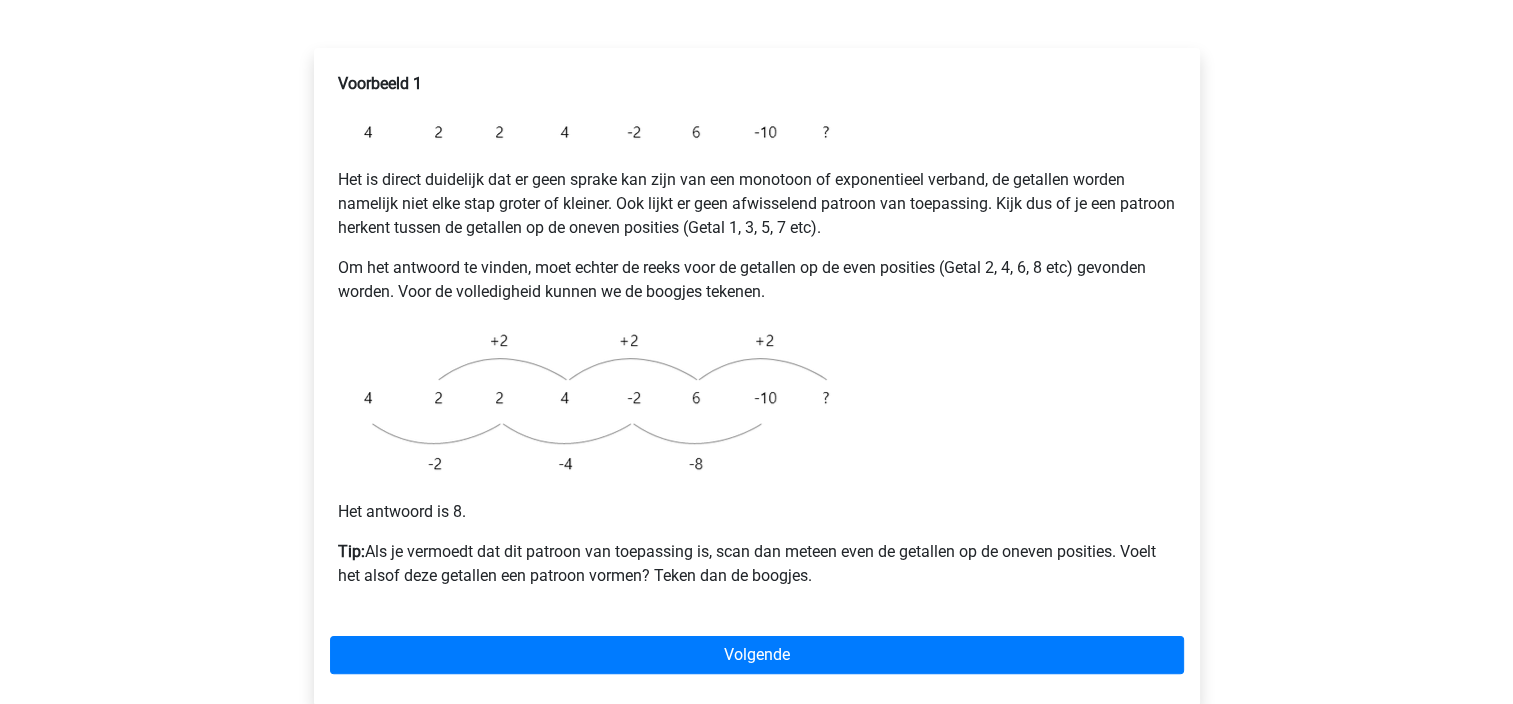 scroll, scrollTop: 300, scrollLeft: 0, axis: vertical 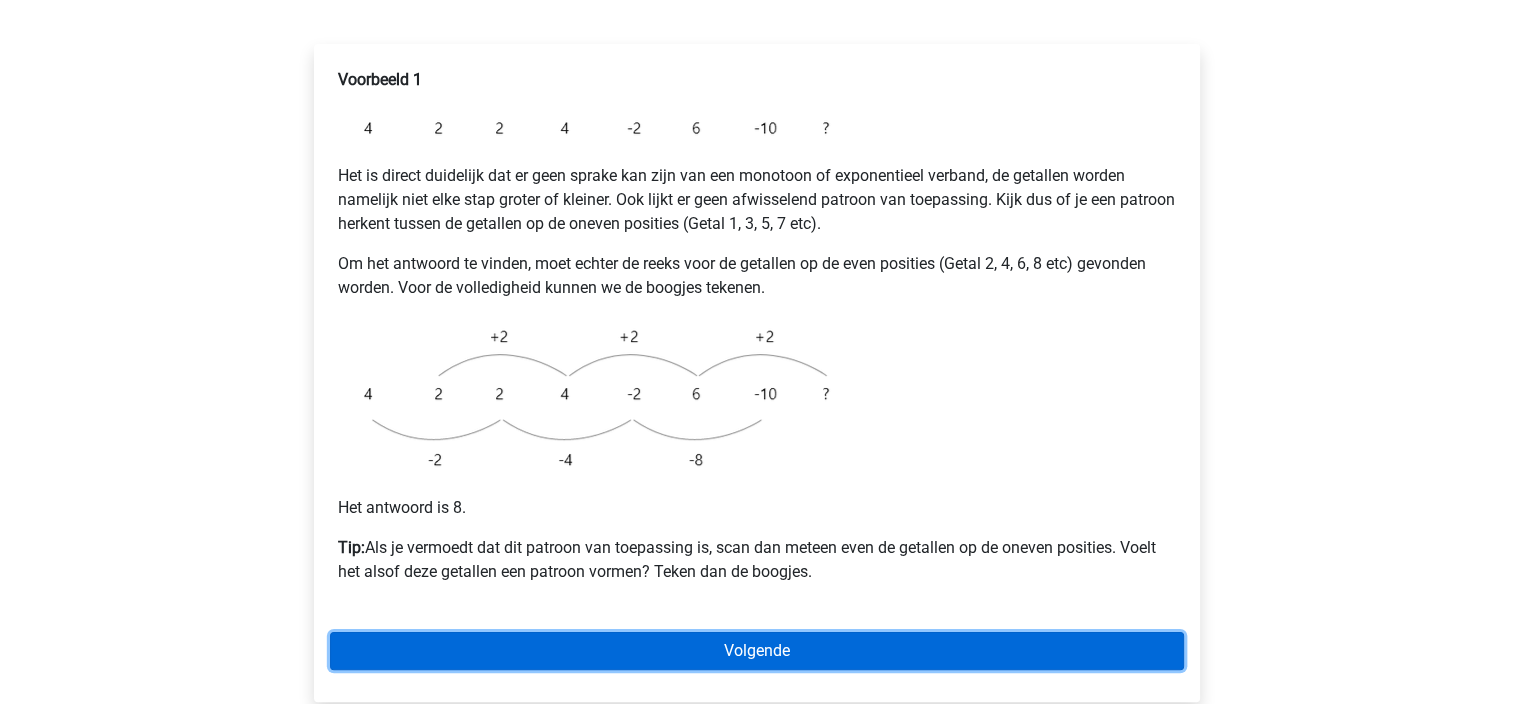 click on "Volgende" at bounding box center [757, 651] 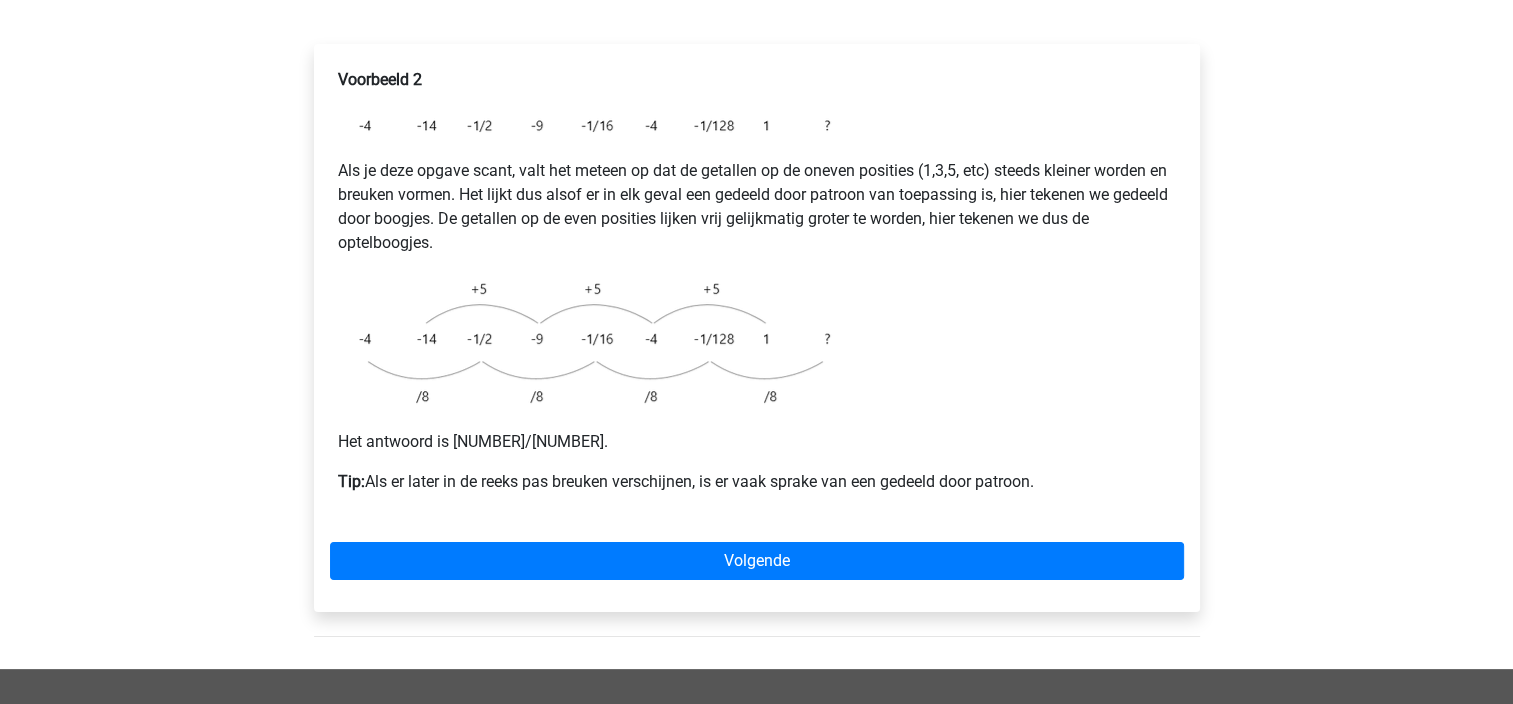 scroll, scrollTop: 200, scrollLeft: 0, axis: vertical 